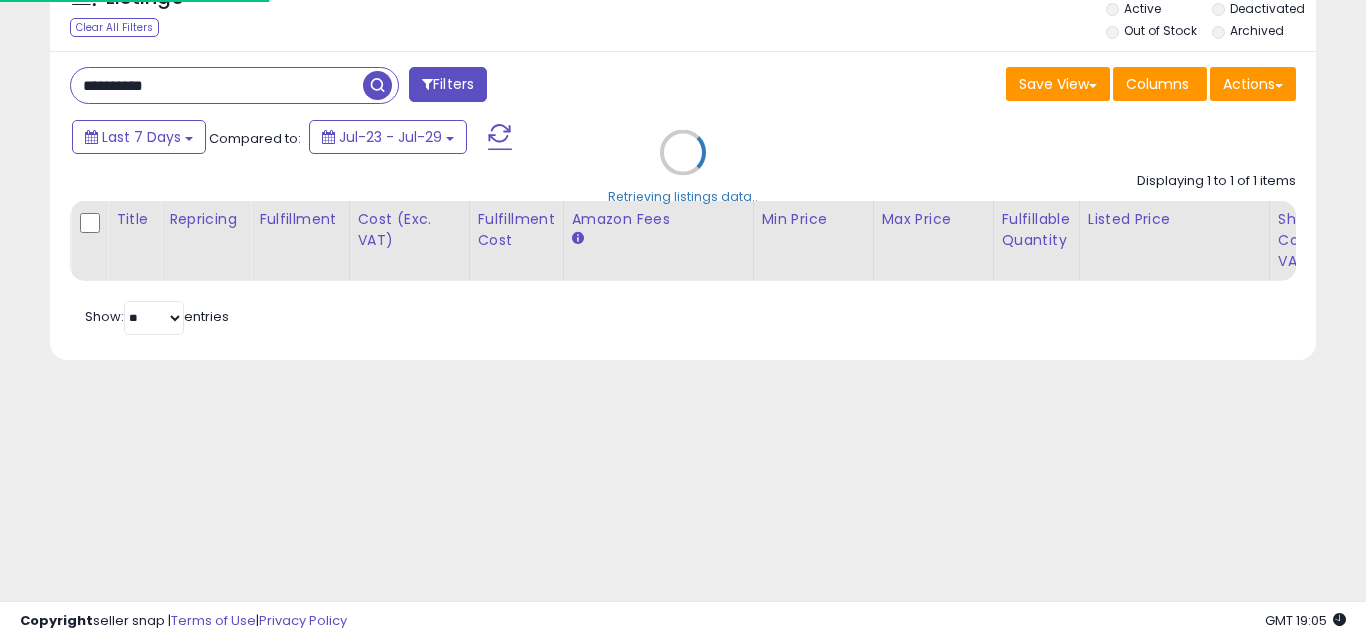 scroll, scrollTop: 254, scrollLeft: 0, axis: vertical 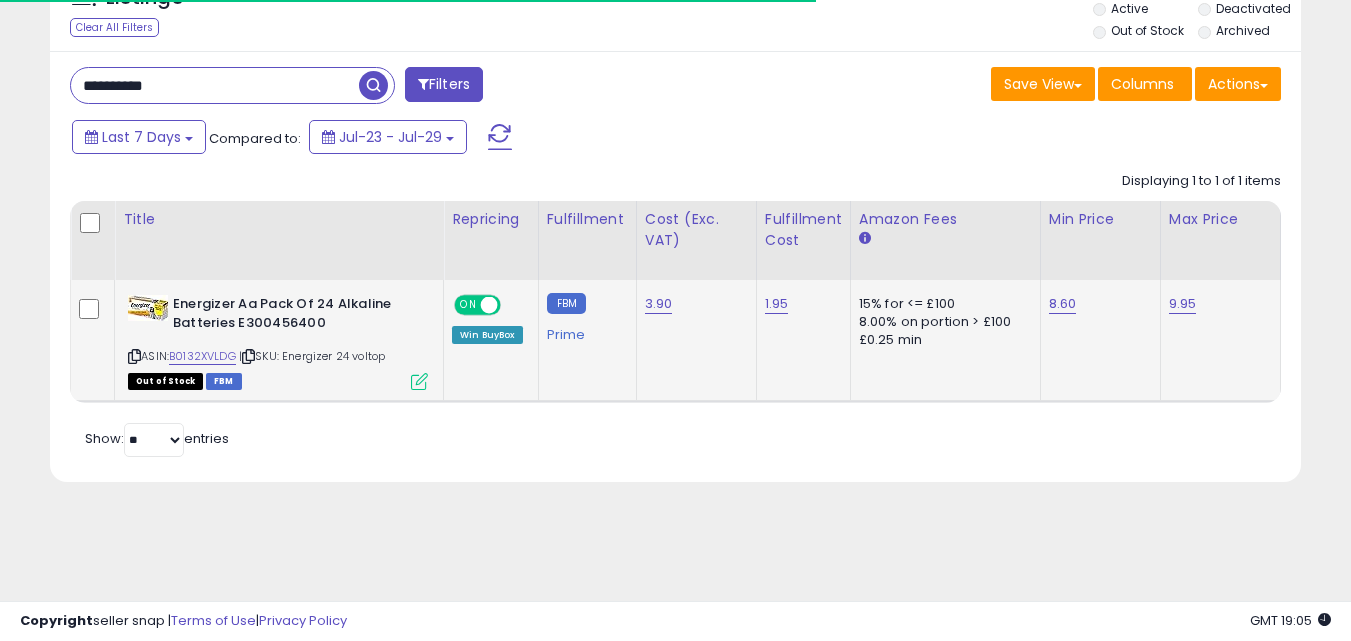 type on "**********" 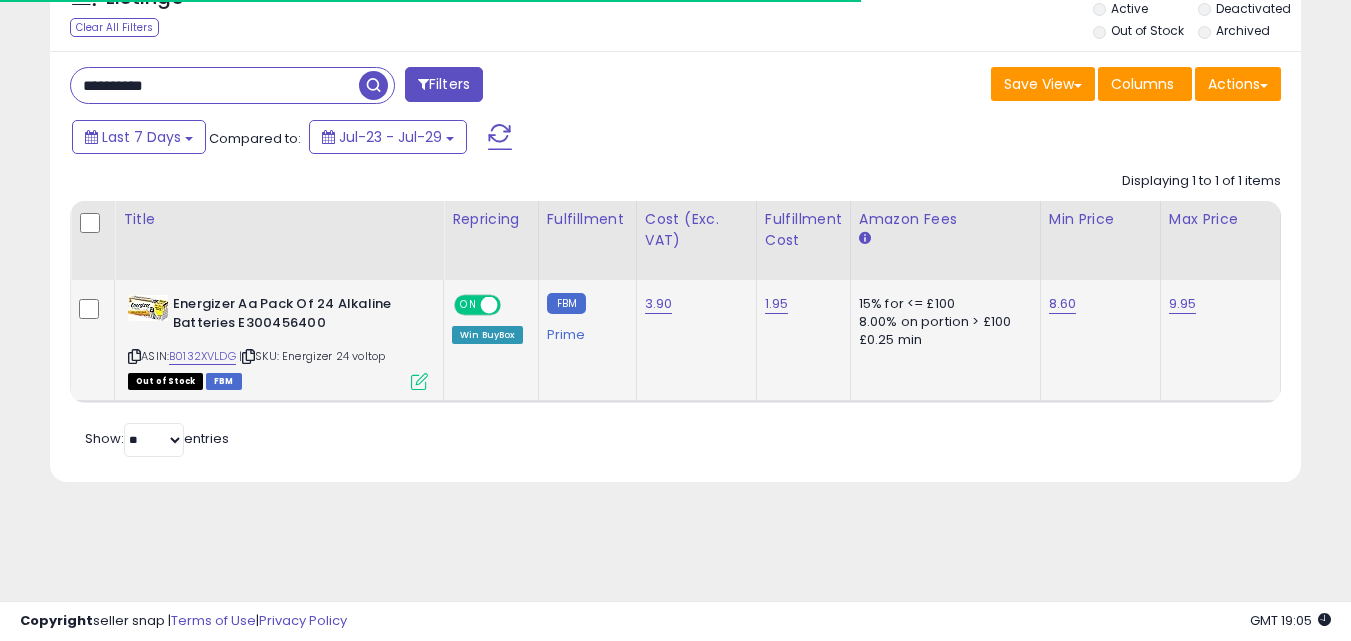click on "ASIN:  B0132XVLDG    |   SKU: Energizer 24 voltop Out of Stock FBM" at bounding box center [278, 341] 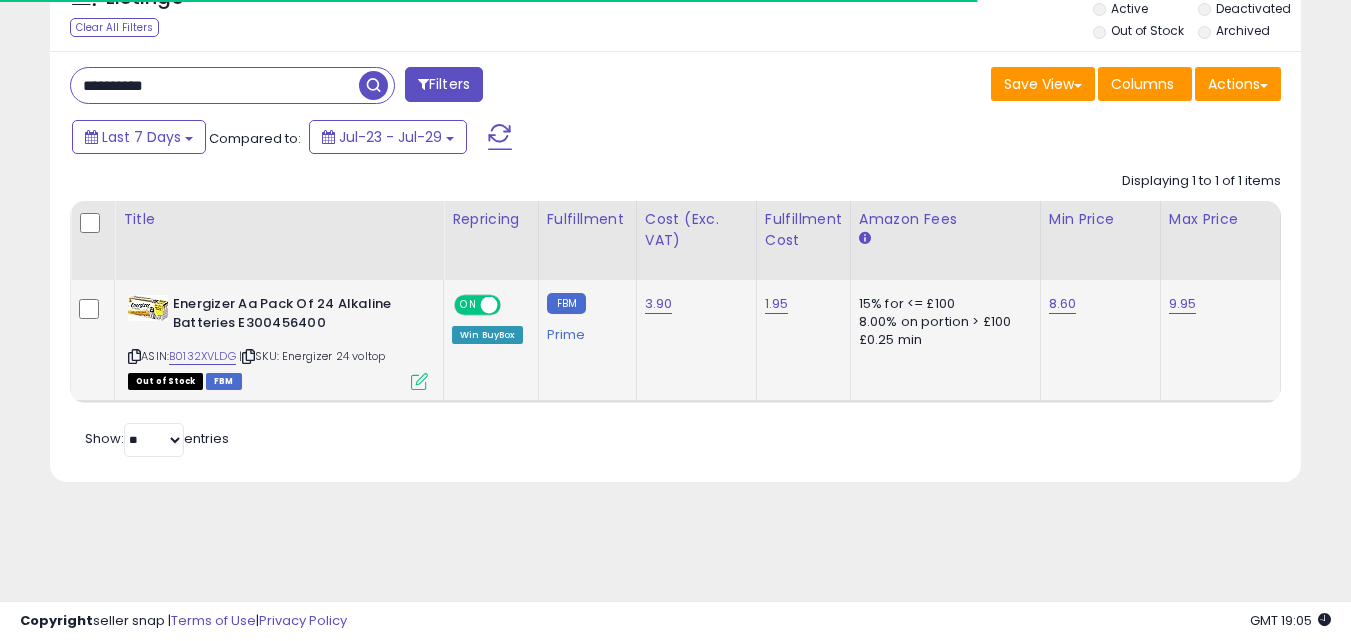 click at bounding box center (419, 381) 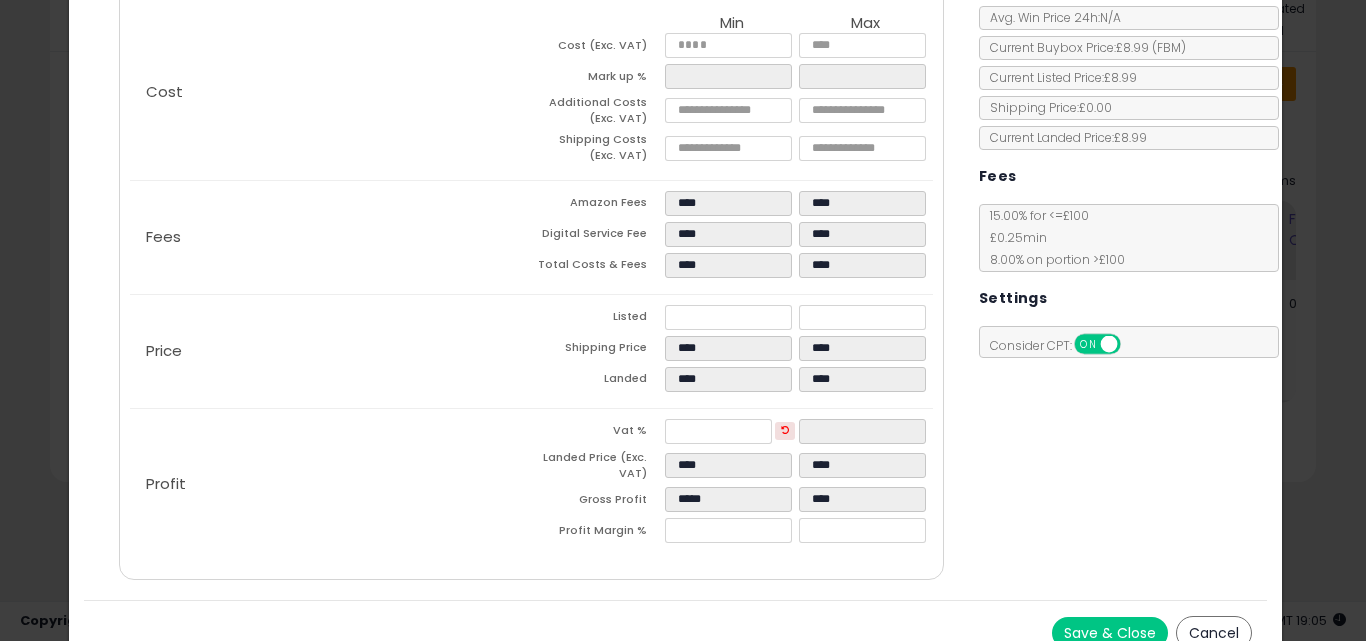 scroll, scrollTop: 267, scrollLeft: 0, axis: vertical 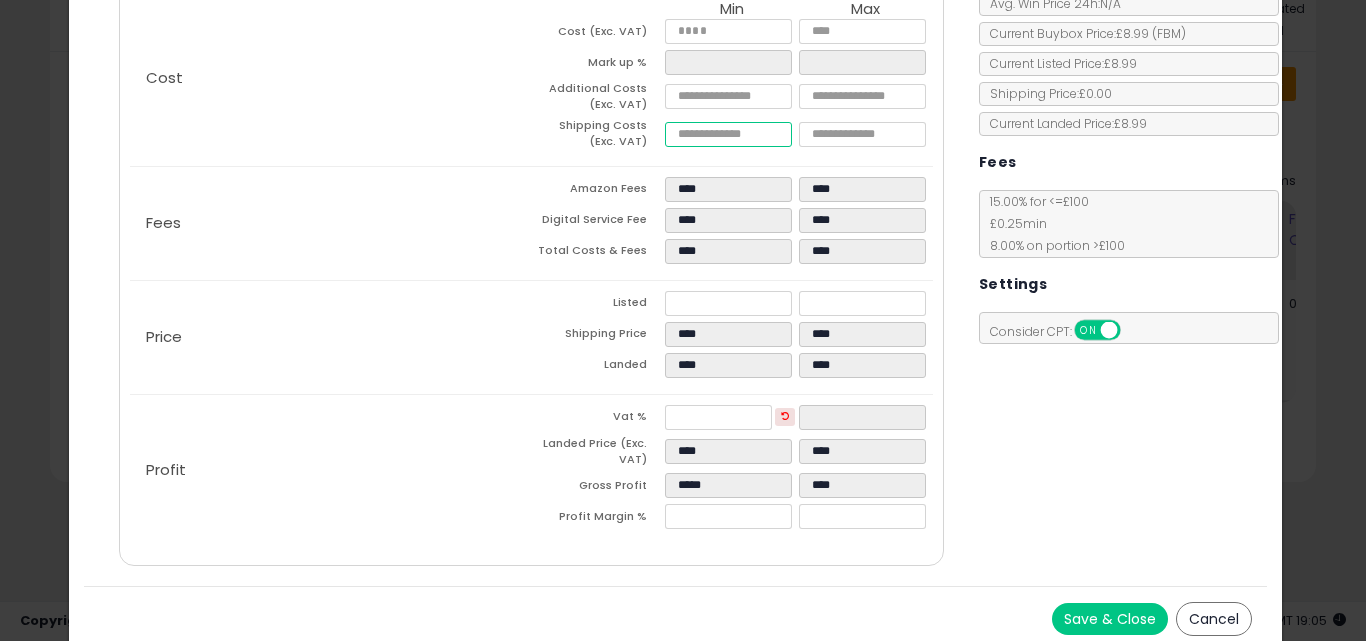 click on "****" at bounding box center (728, 134) 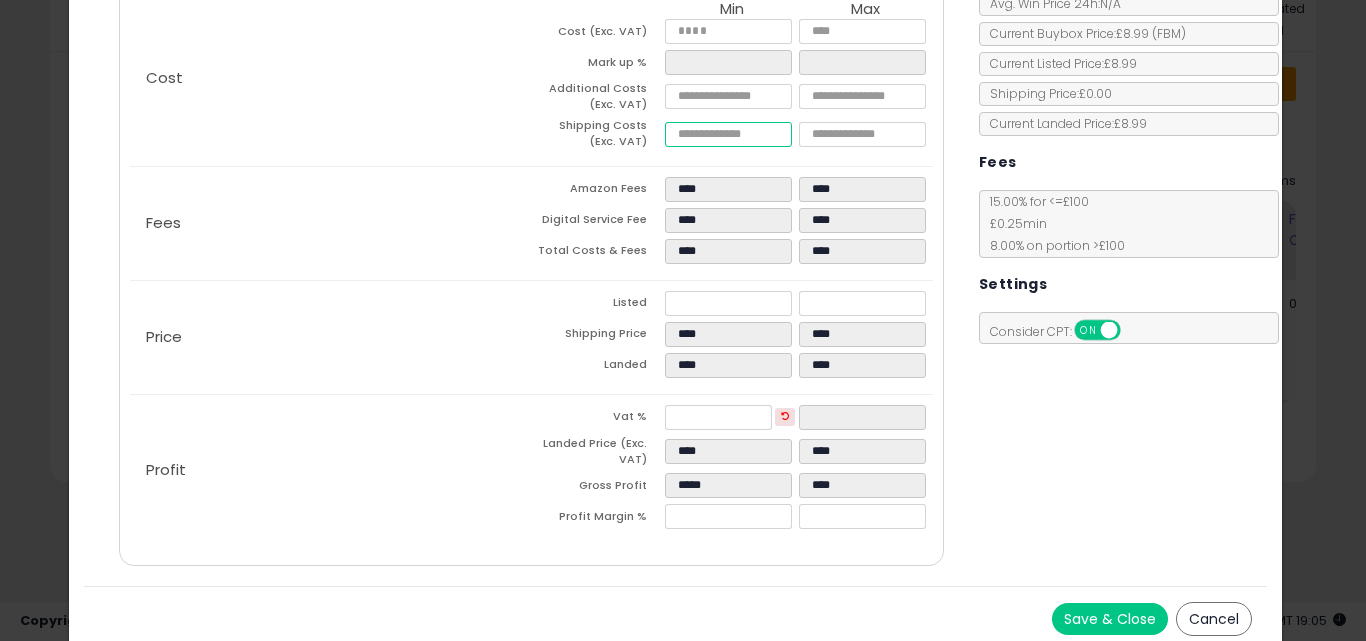 type on "***" 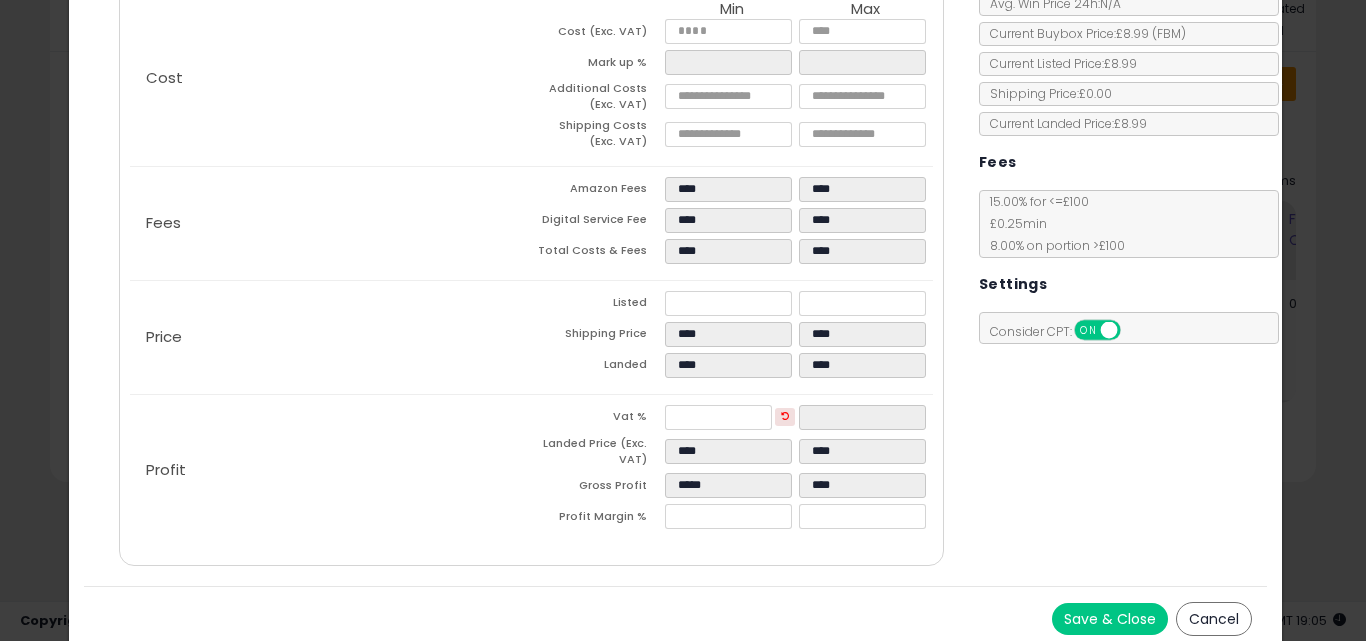 type on "******" 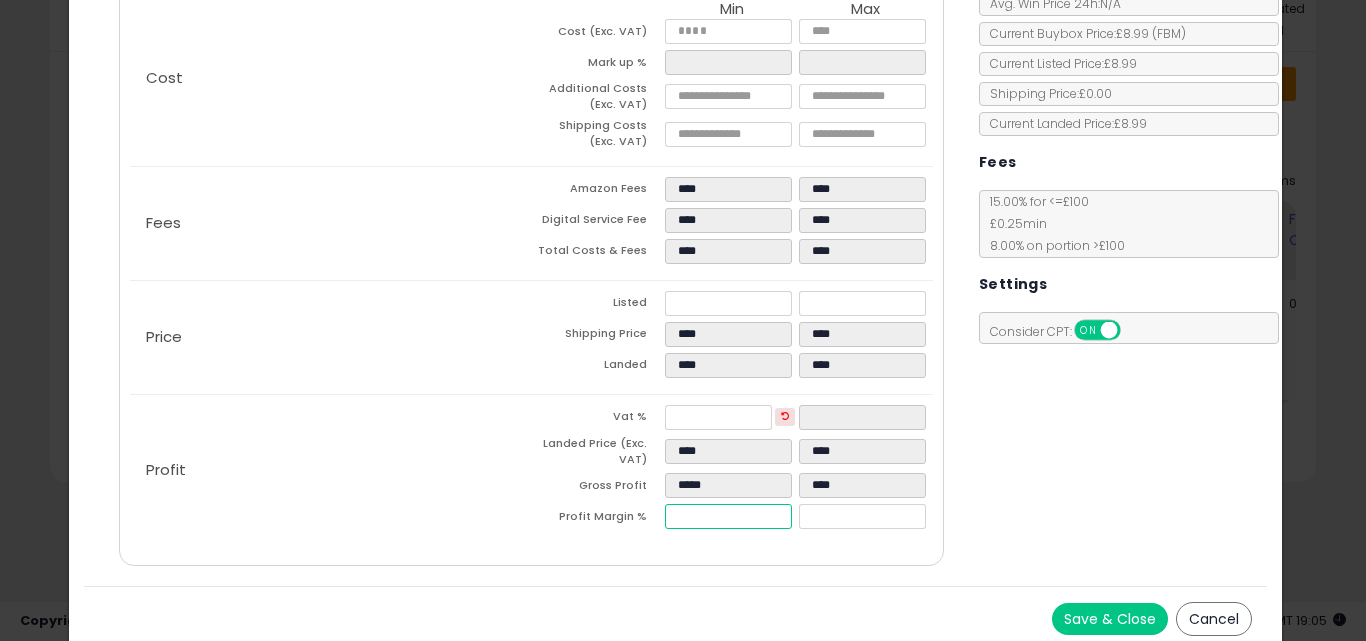 click on "*****" at bounding box center [728, 516] 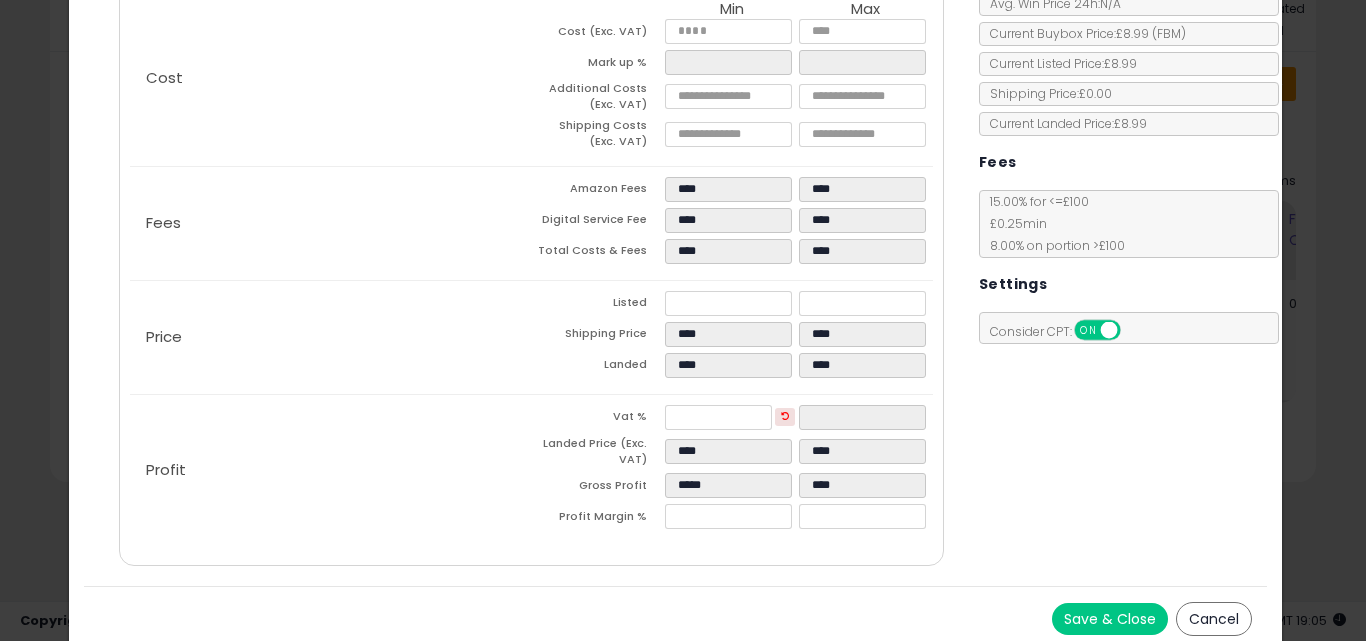 type on "*****" 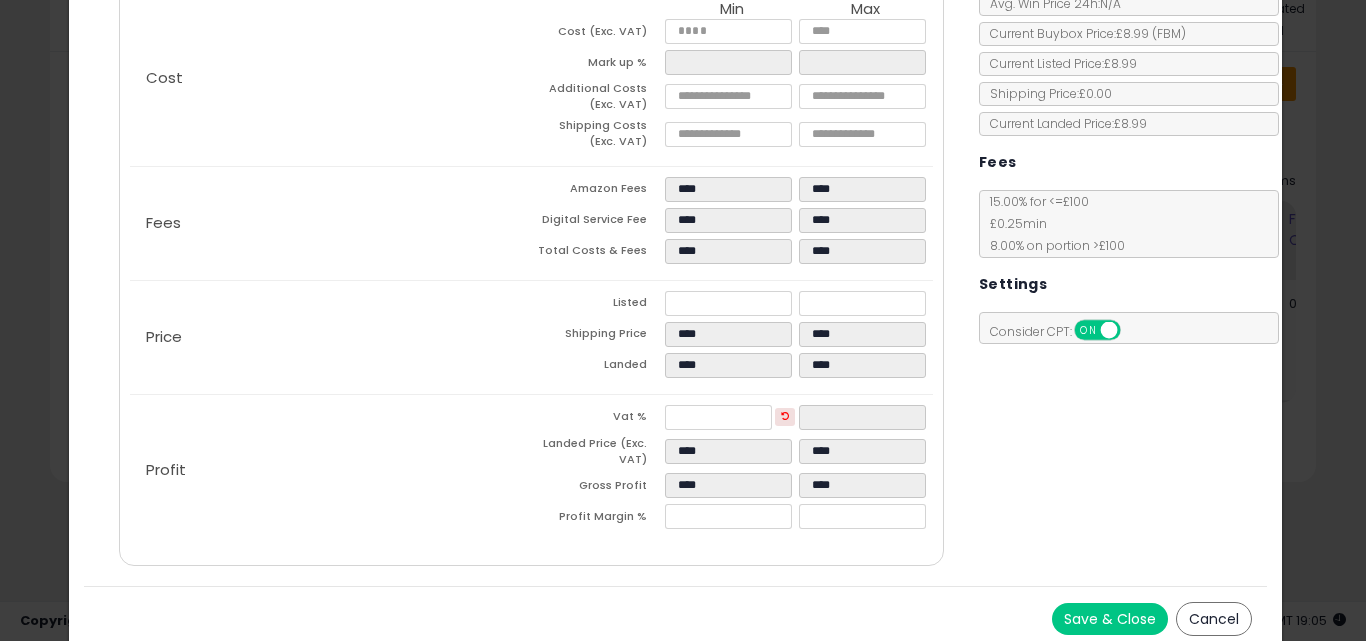 click on "Save & Close
Cancel" at bounding box center (676, 618) 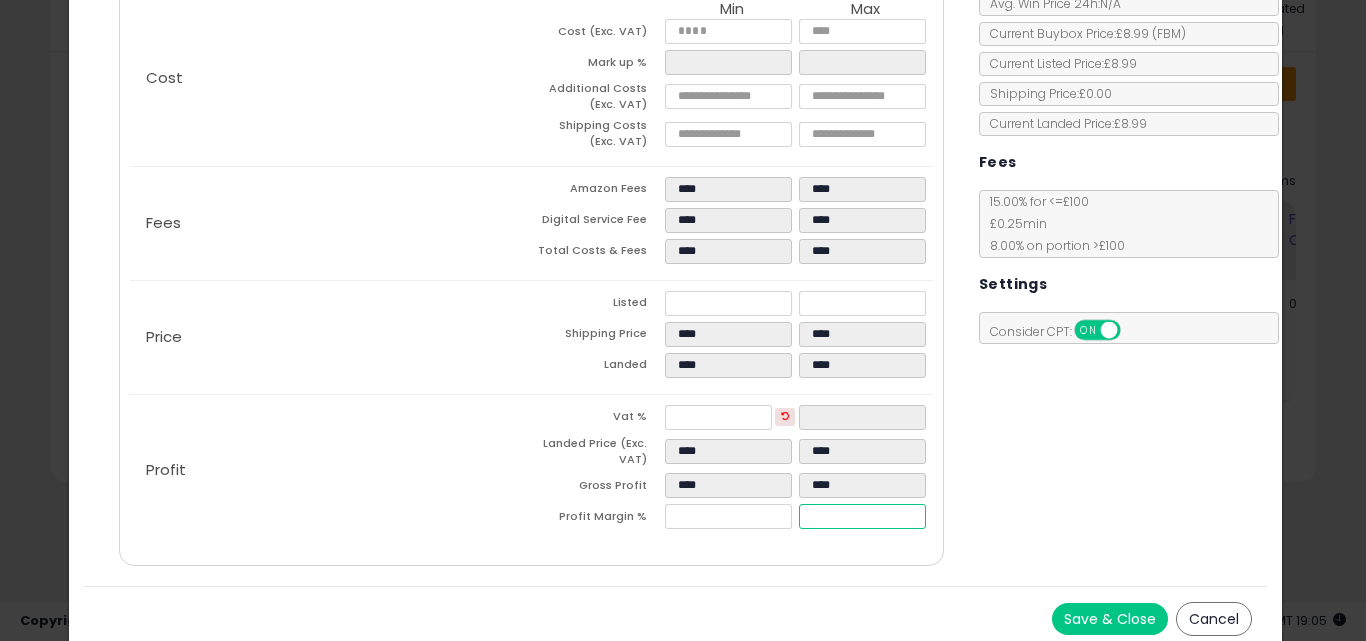click on "****" at bounding box center [862, 516] 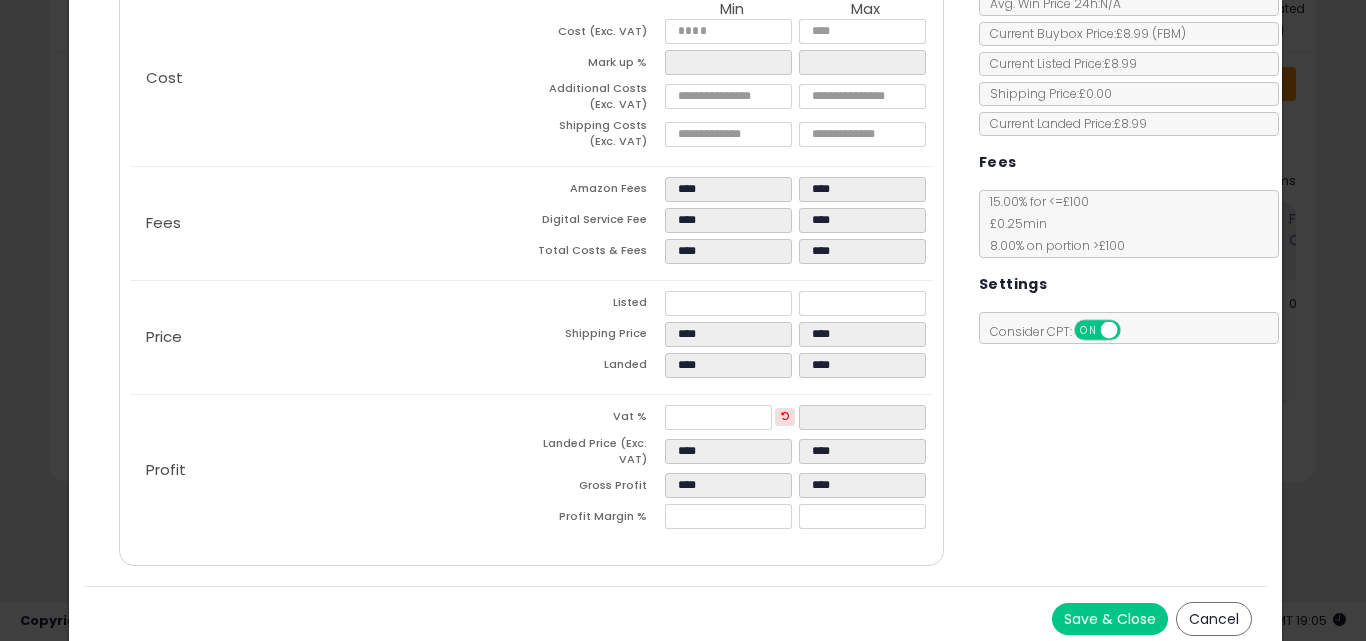 type on "*****" 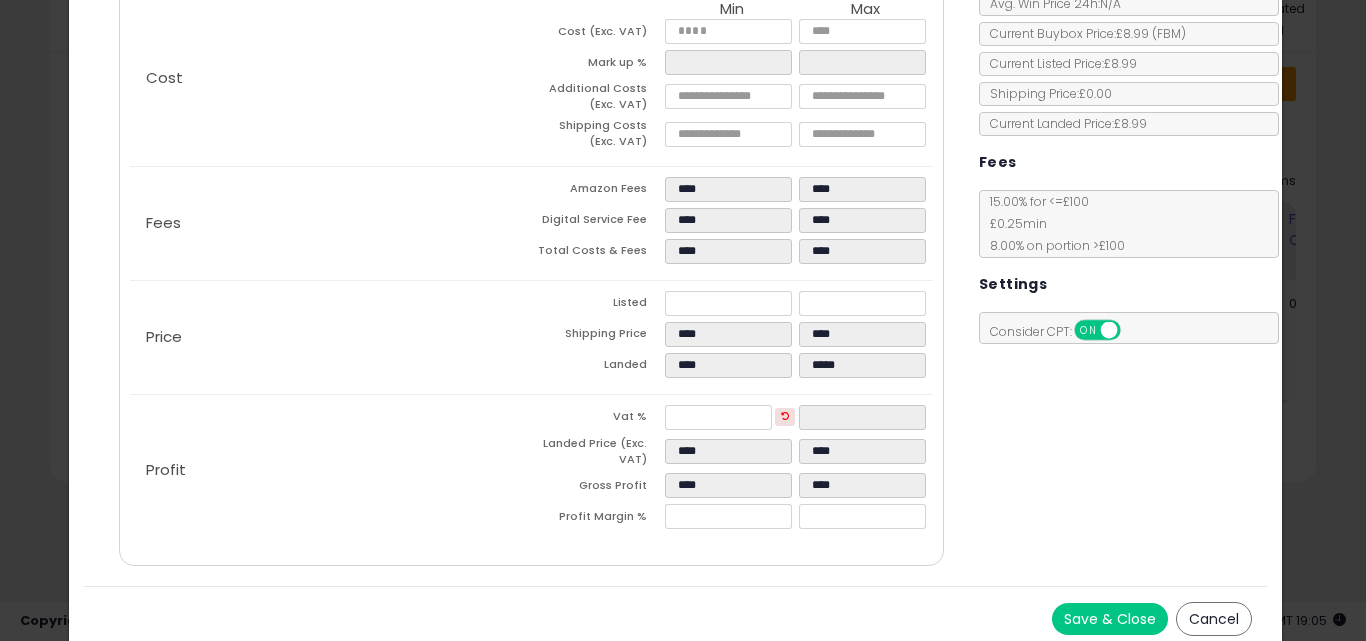 click on "Costs
Repricing Settings
Business Pricing
Analytics
Cost" at bounding box center (676, 247) 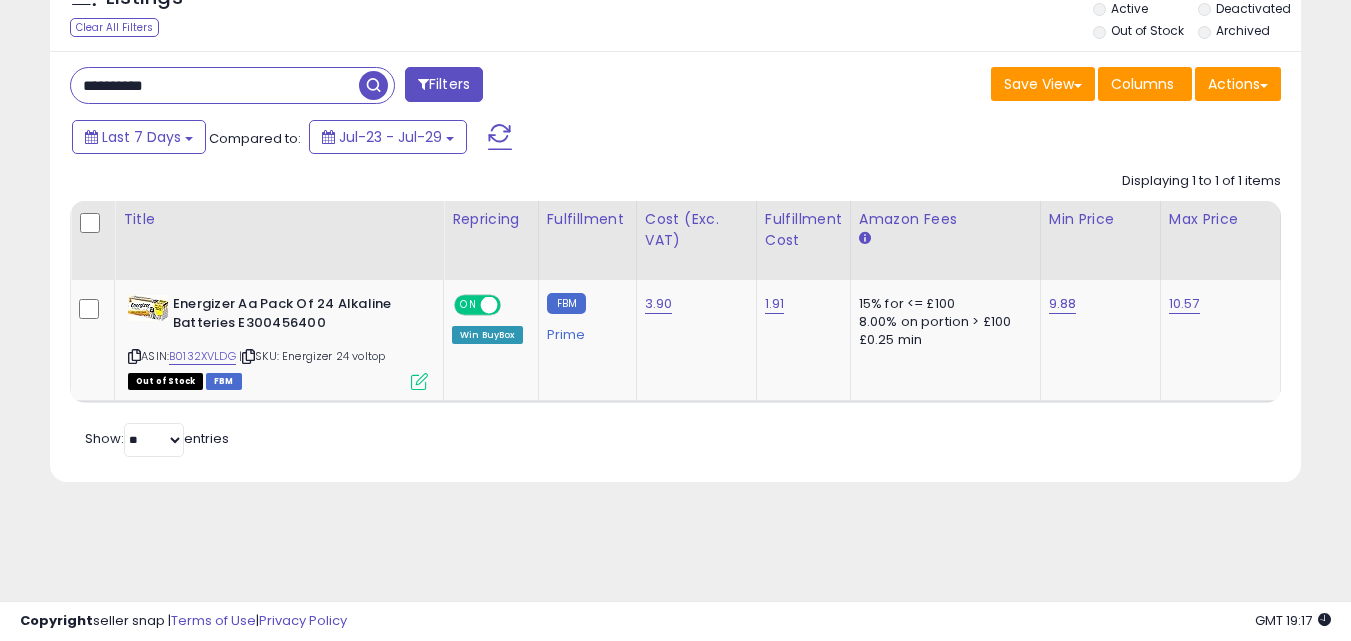 click on "**********" at bounding box center (215, 85) 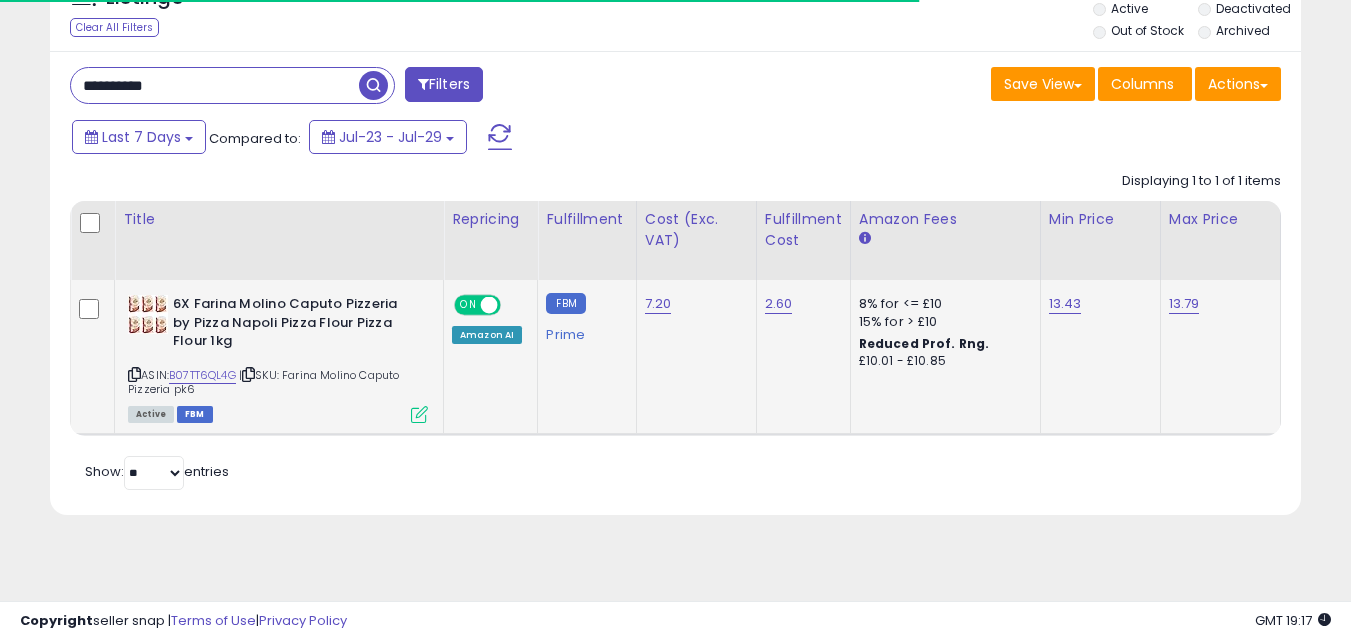 type on "**********" 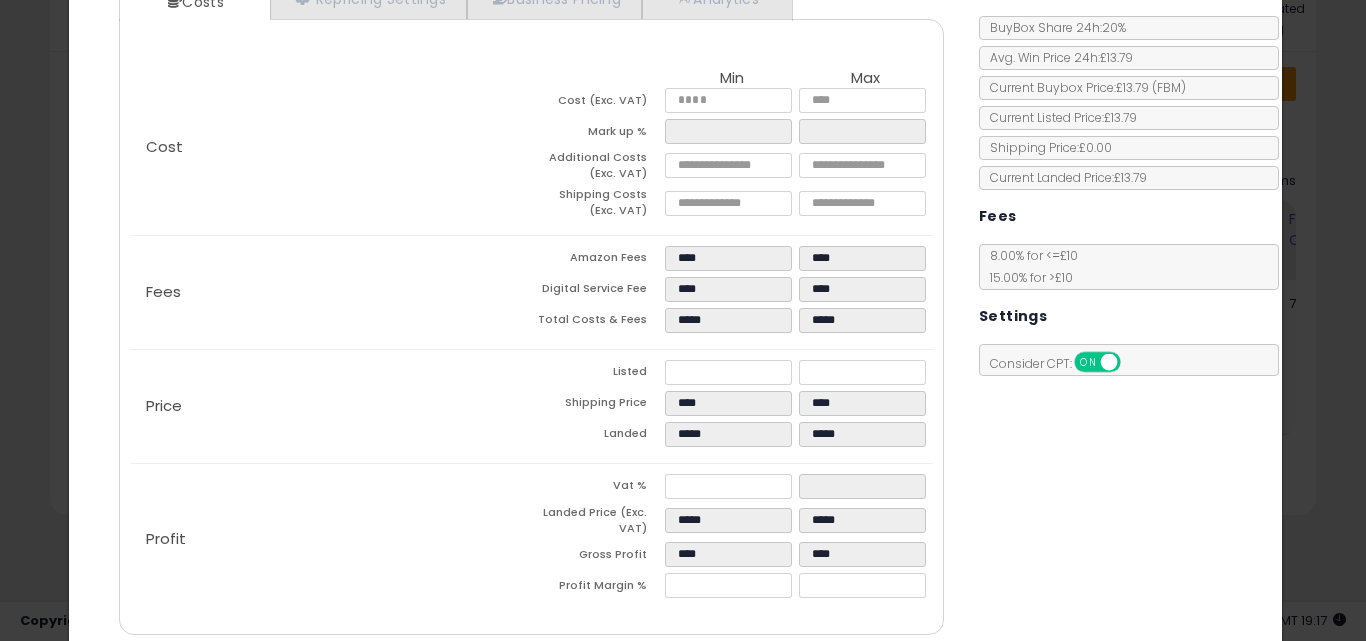 scroll, scrollTop: 292, scrollLeft: 0, axis: vertical 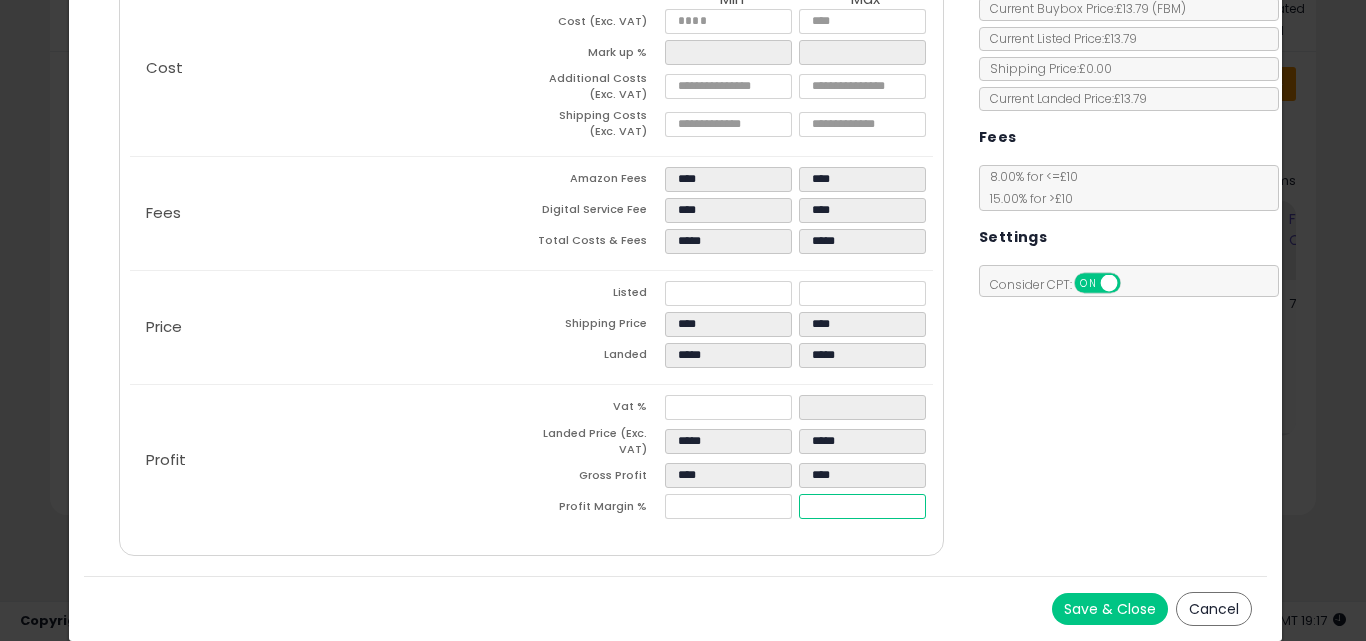 click on "*****" at bounding box center (862, 506) 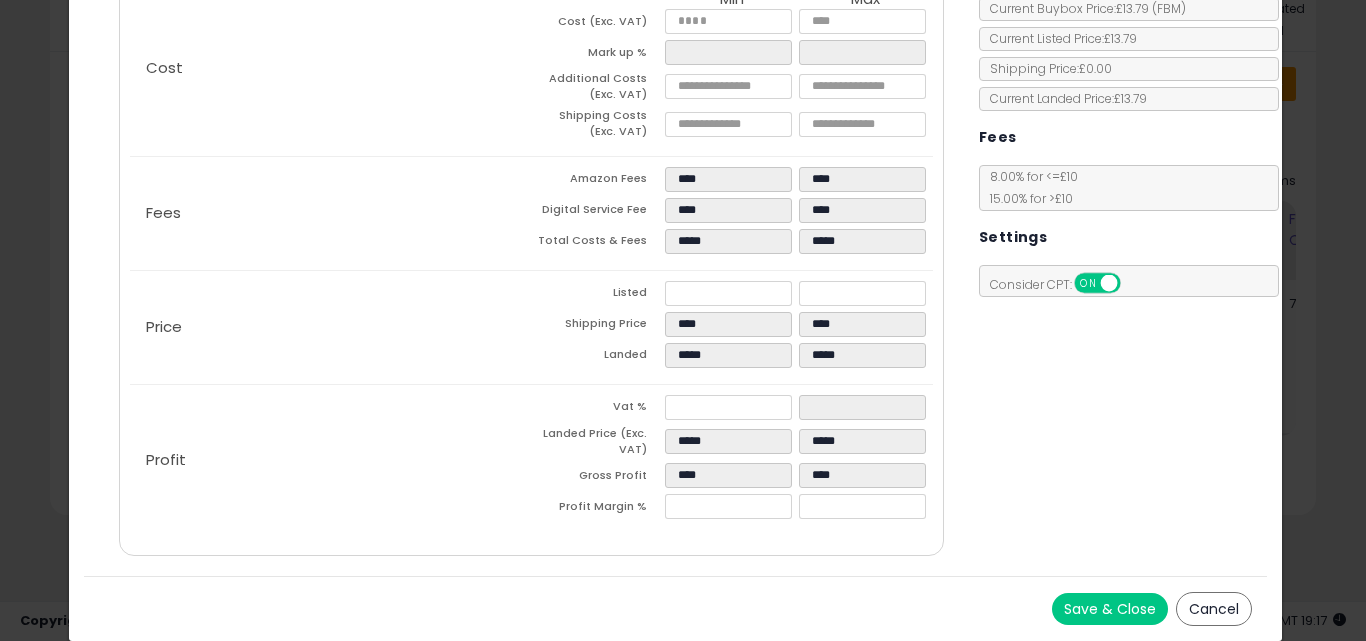 type on "*****" 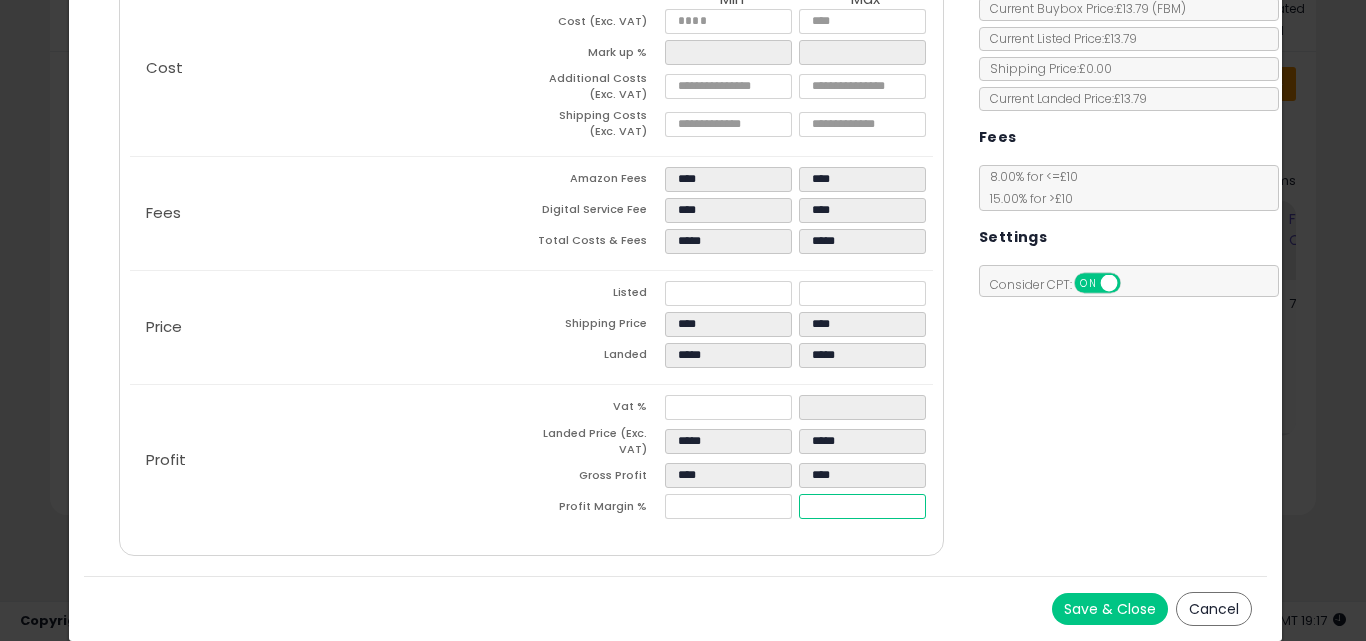 click on "*****" at bounding box center (862, 506) 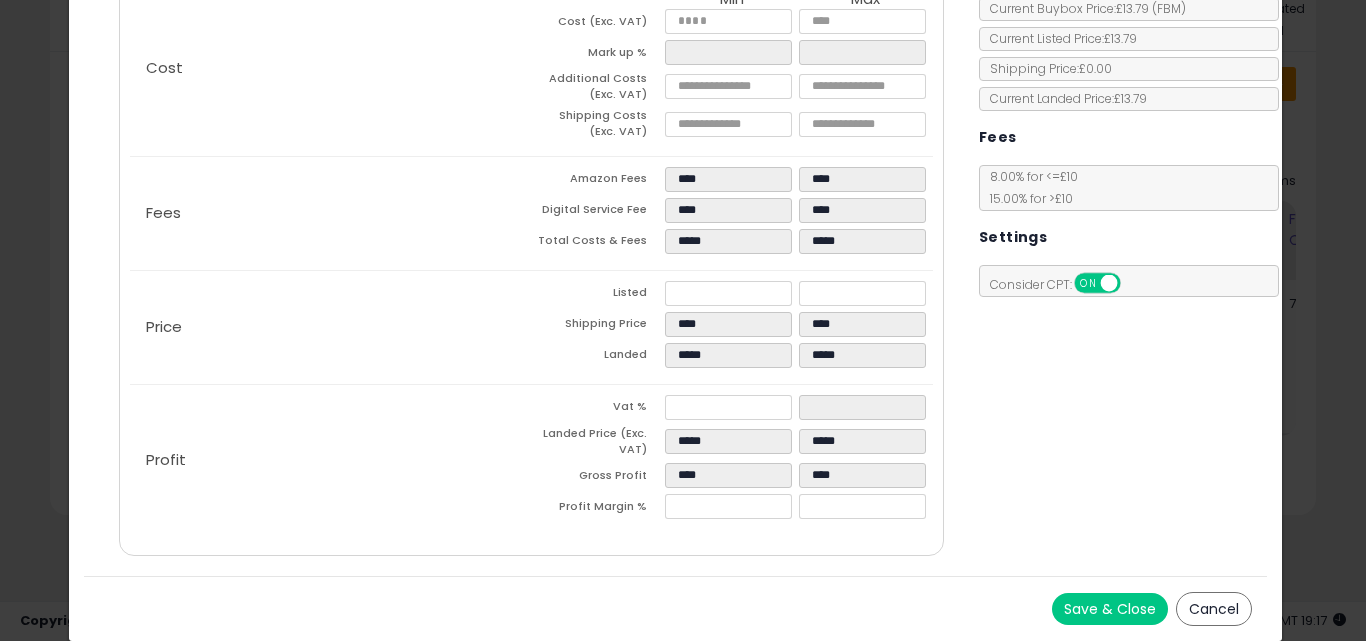 type on "*****" 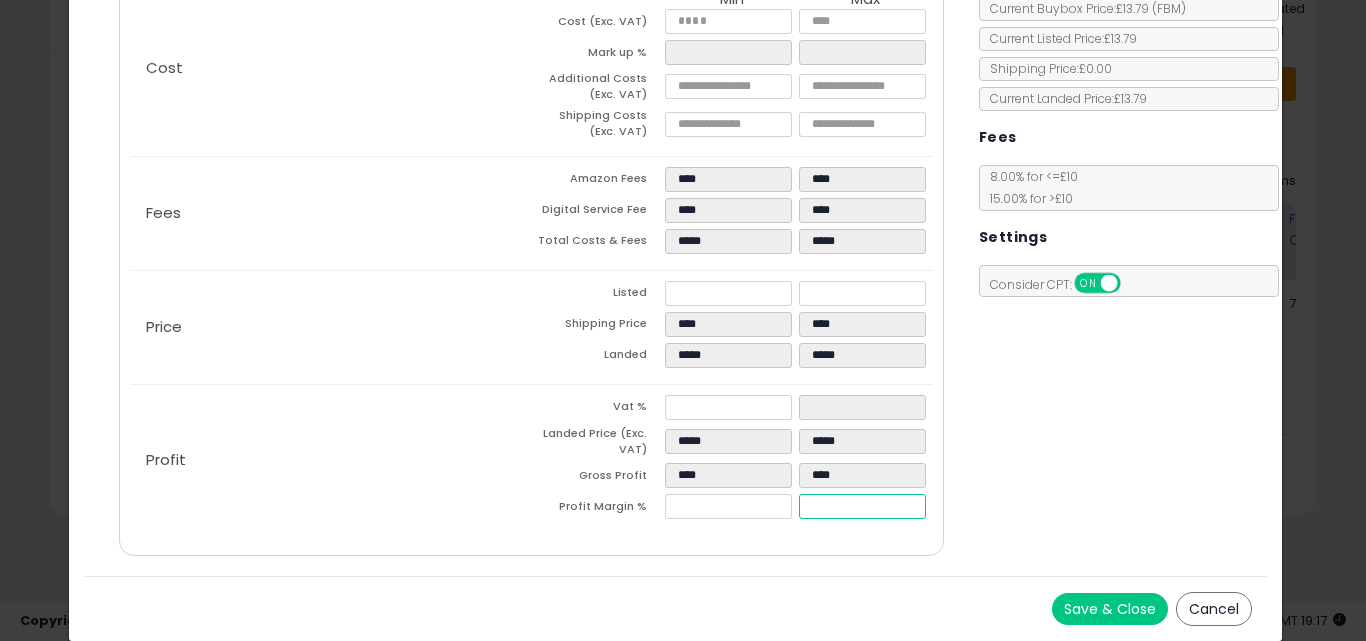 click on "*****" at bounding box center (862, 506) 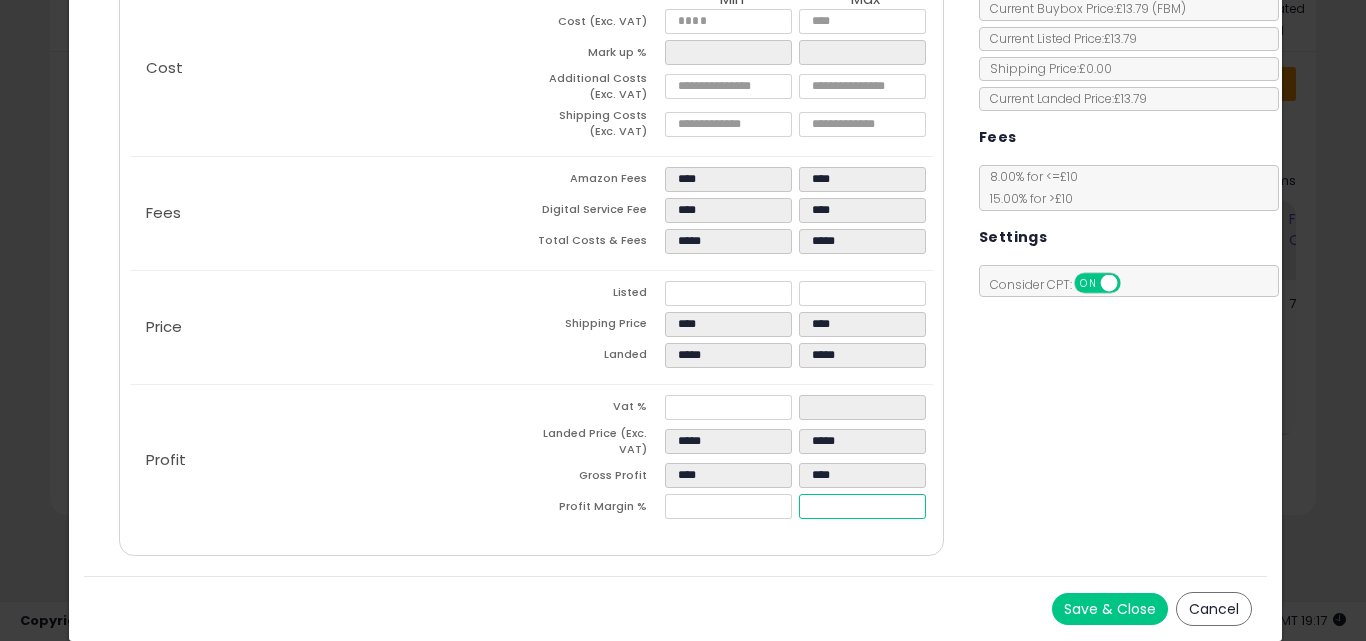 type on "**" 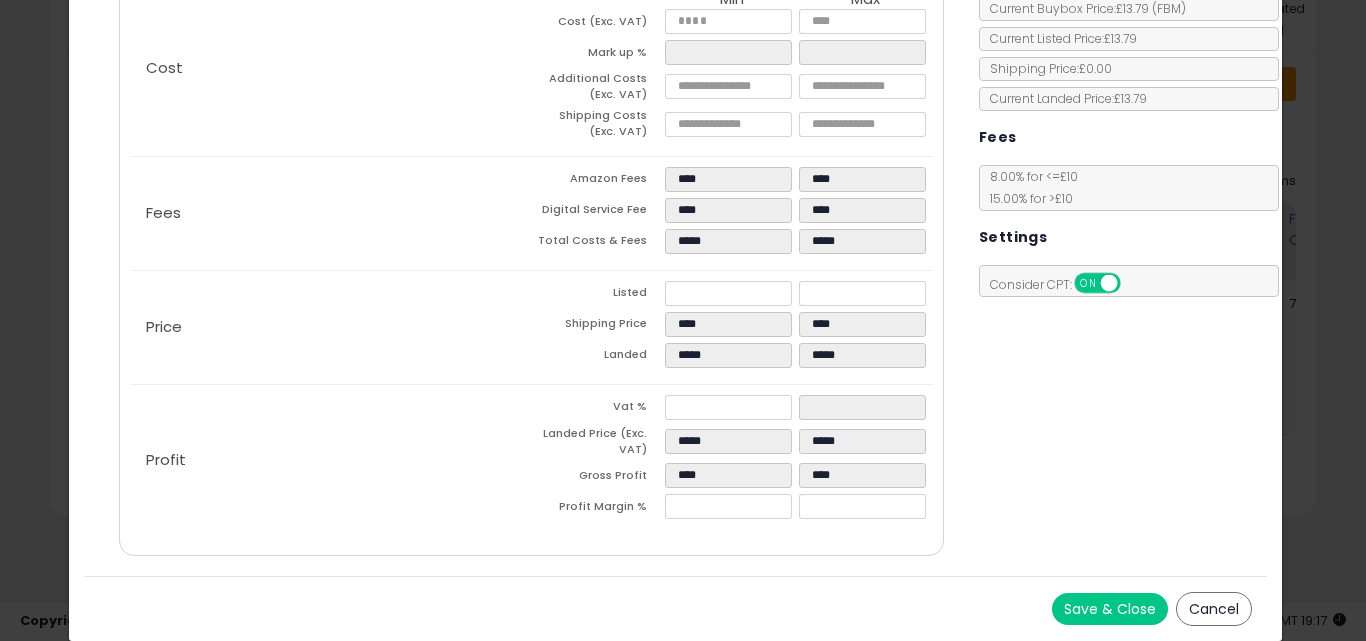 type on "*****" 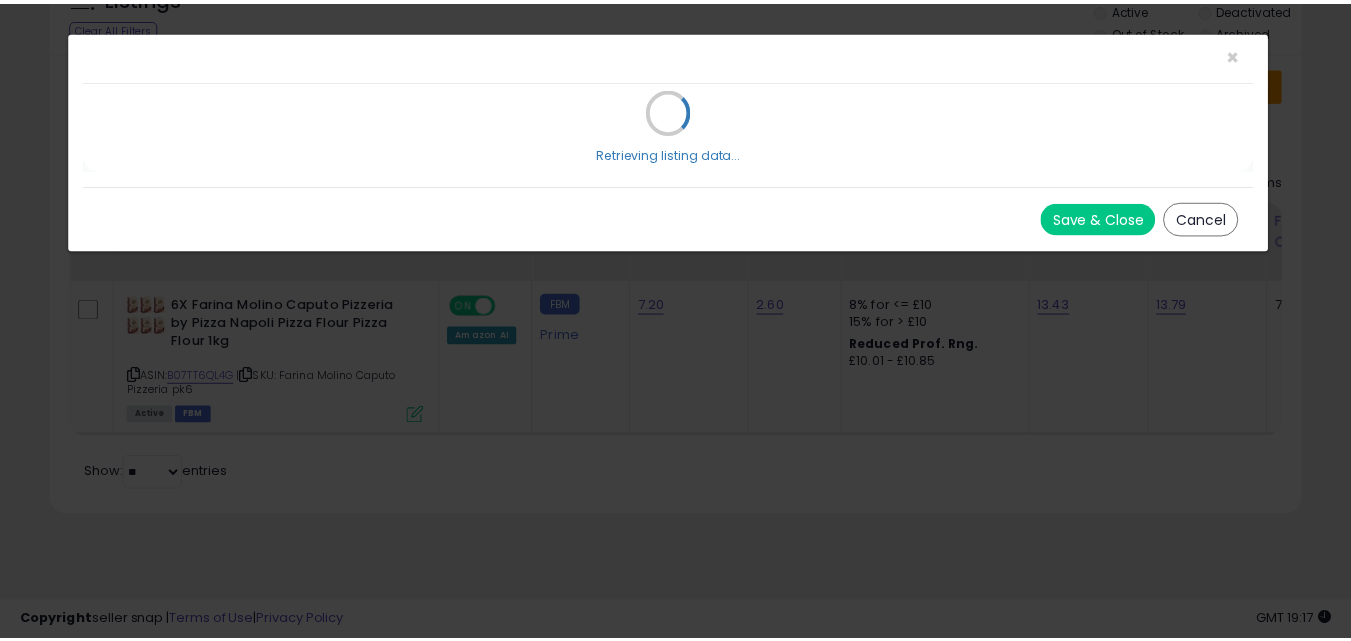 scroll, scrollTop: 0, scrollLeft: 0, axis: both 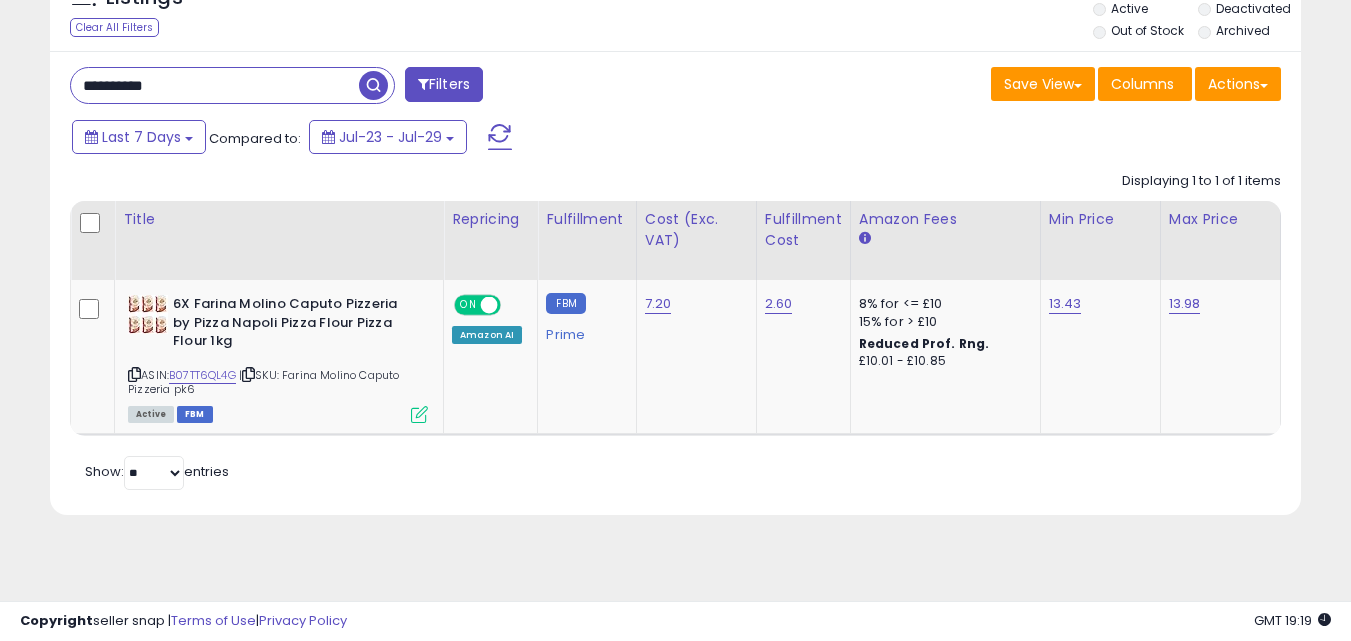 click on "**********" at bounding box center (215, 85) 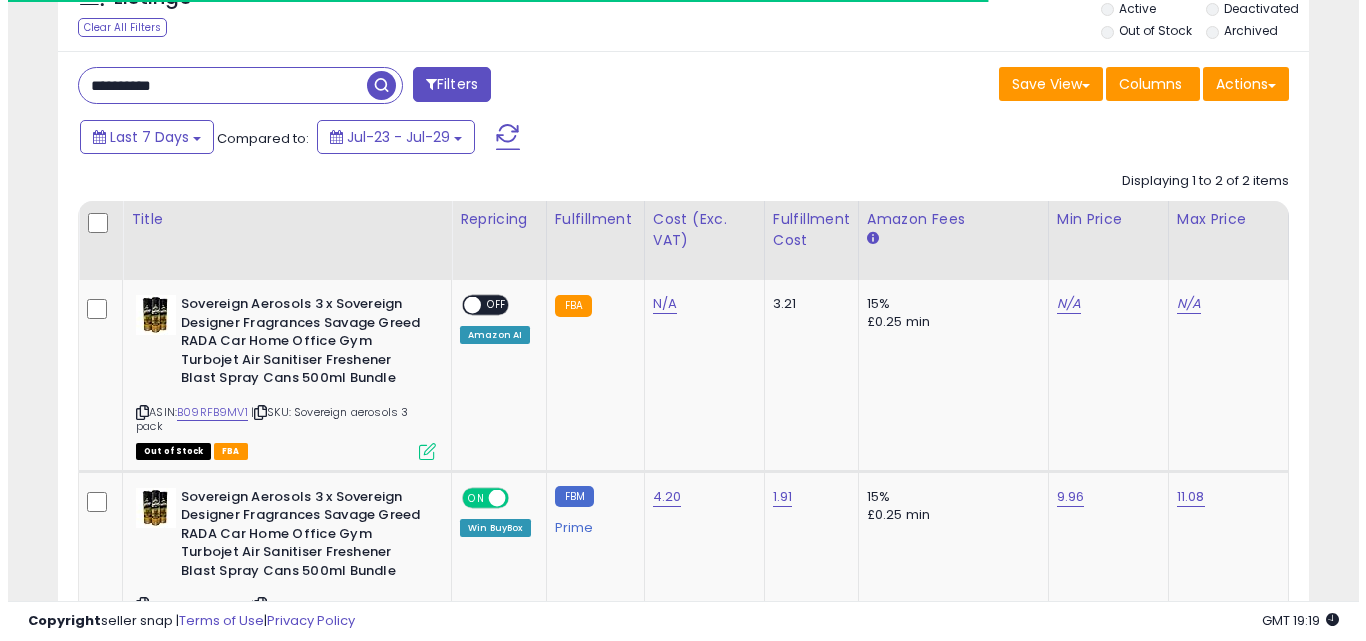 scroll, scrollTop: 433, scrollLeft: 0, axis: vertical 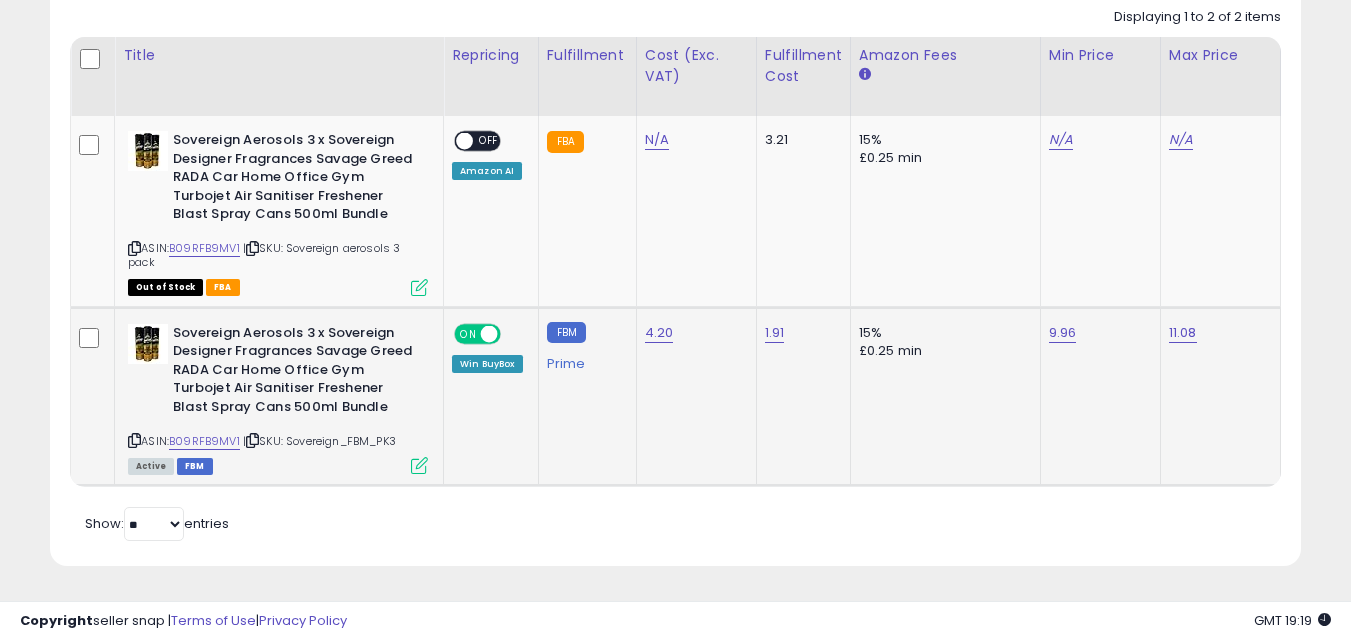 click at bounding box center [419, 465] 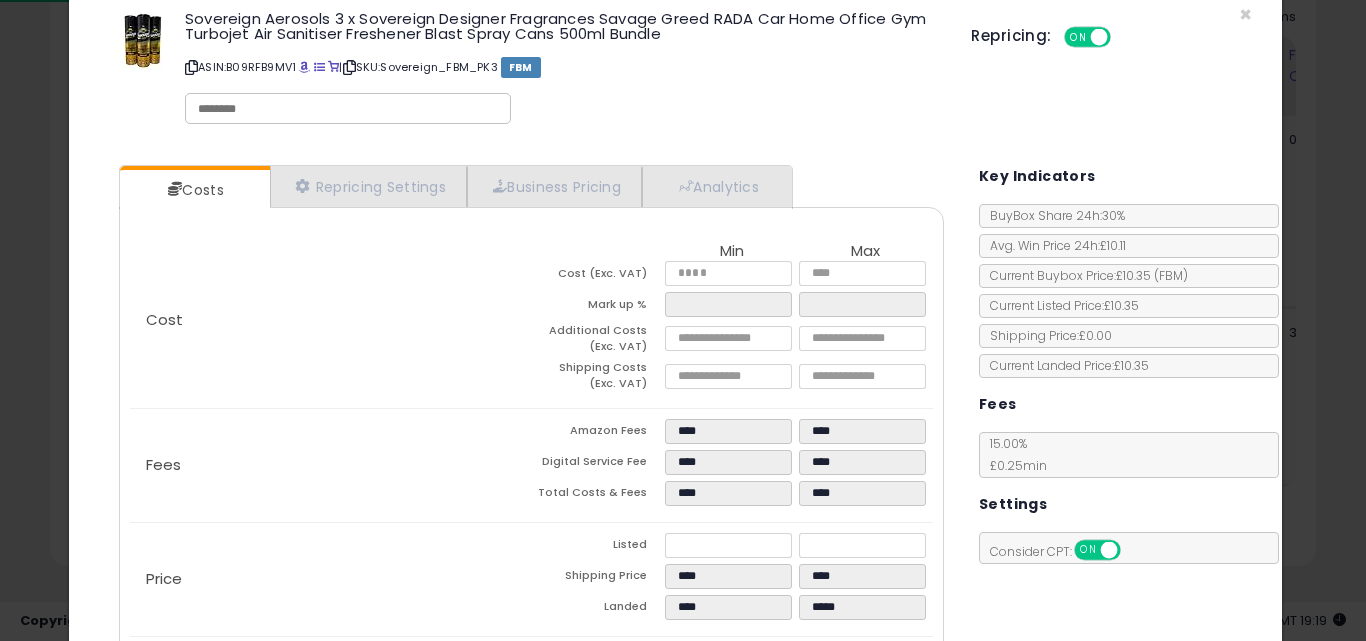 scroll, scrollTop: 227, scrollLeft: 0, axis: vertical 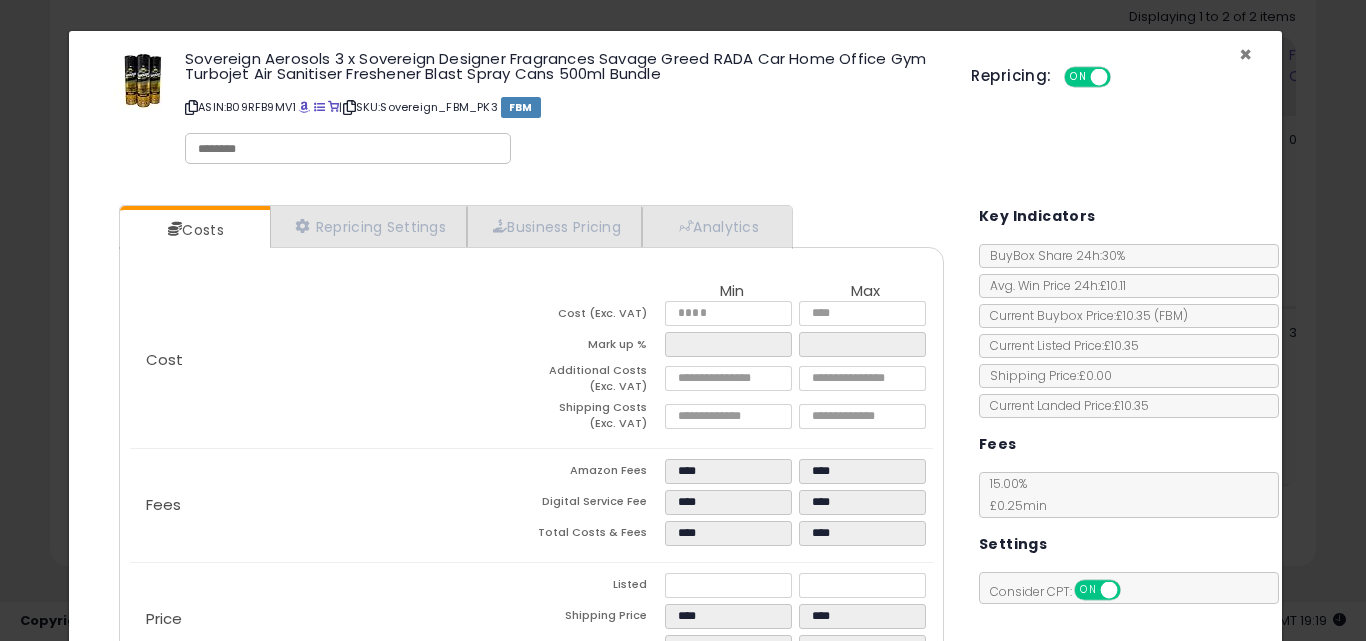 click on "×" at bounding box center (1245, 54) 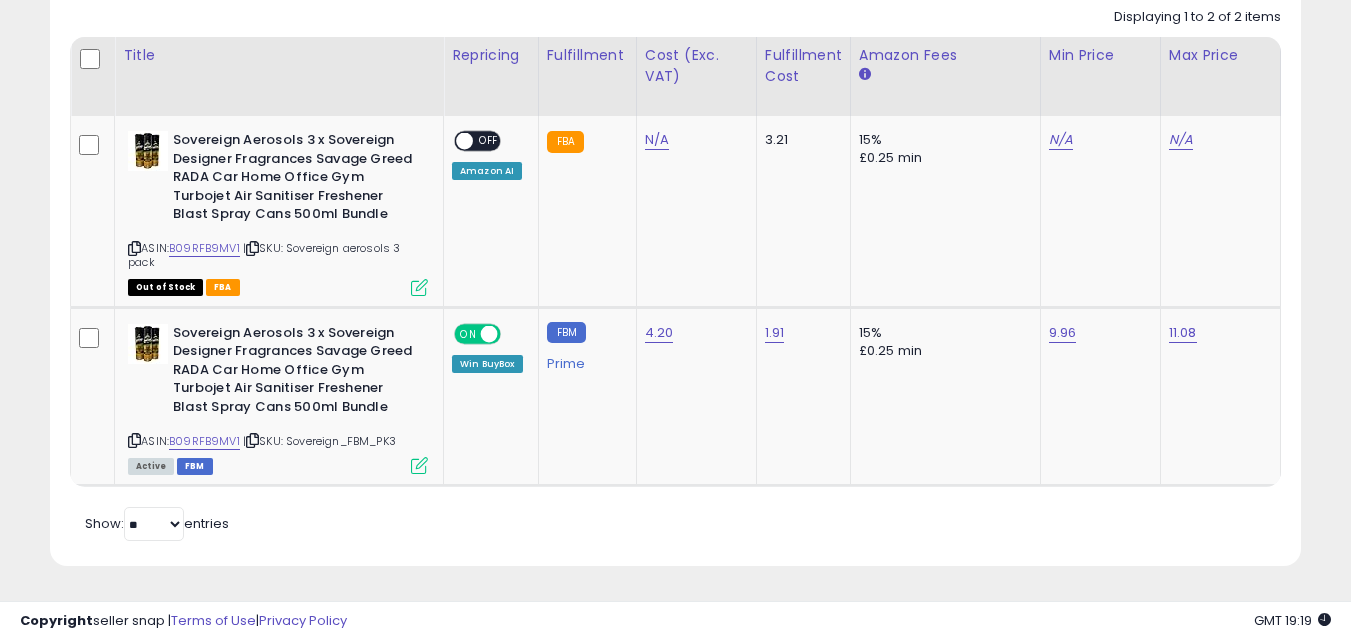scroll, scrollTop: 0, scrollLeft: 0, axis: both 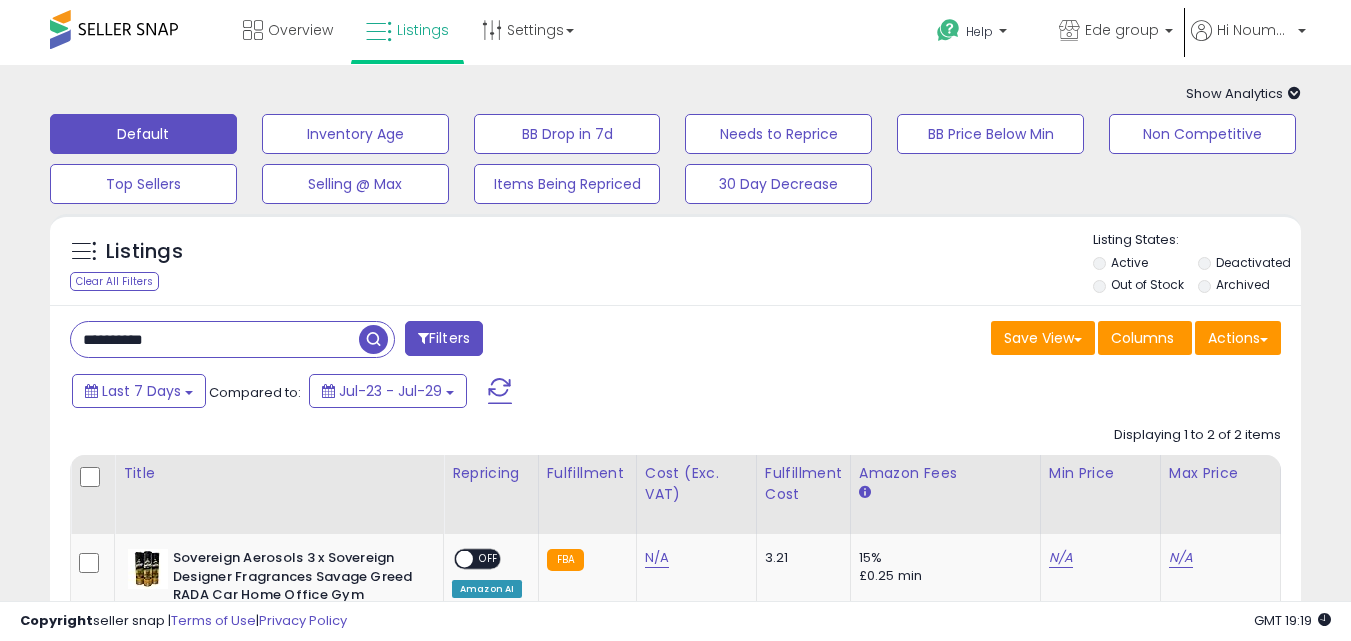 click on "**********" at bounding box center (215, 339) 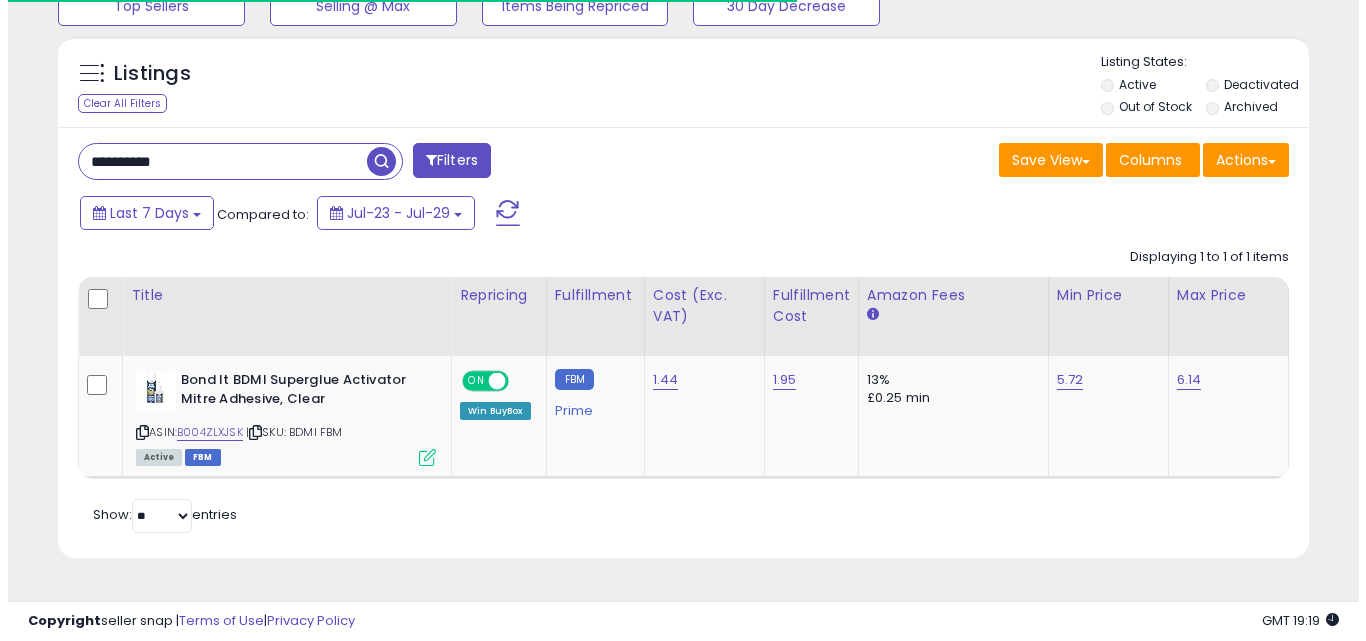 scroll, scrollTop: 254, scrollLeft: 0, axis: vertical 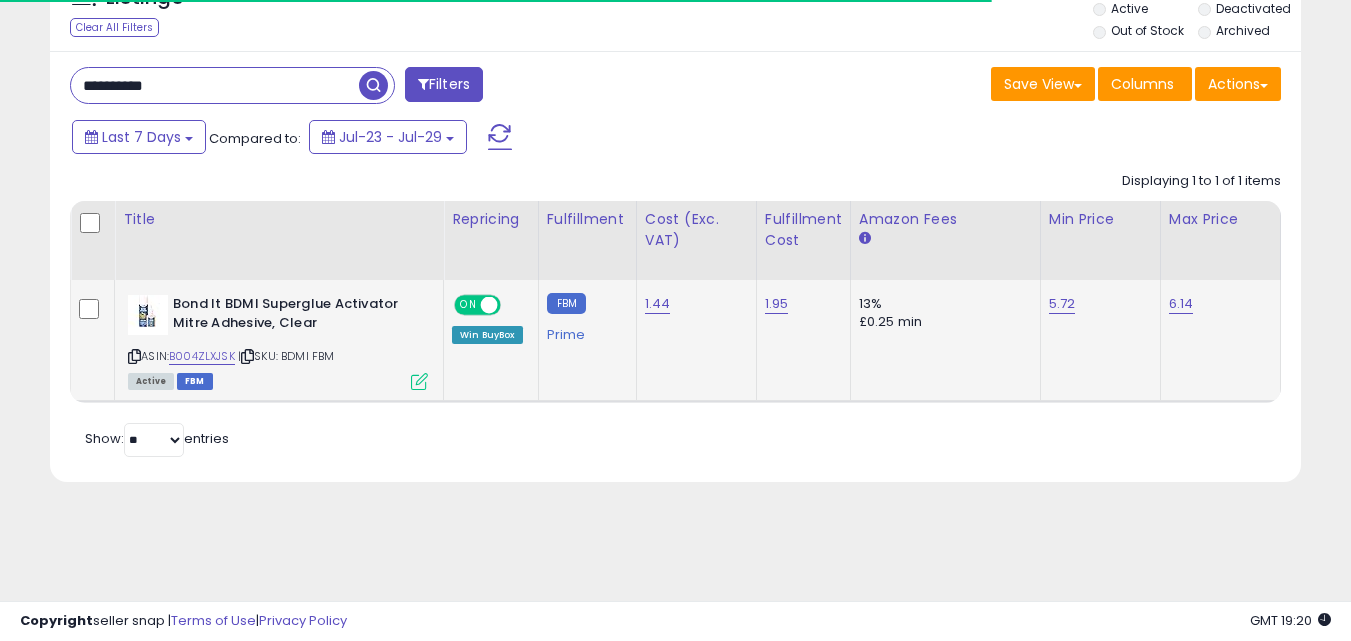 click at bounding box center (419, 381) 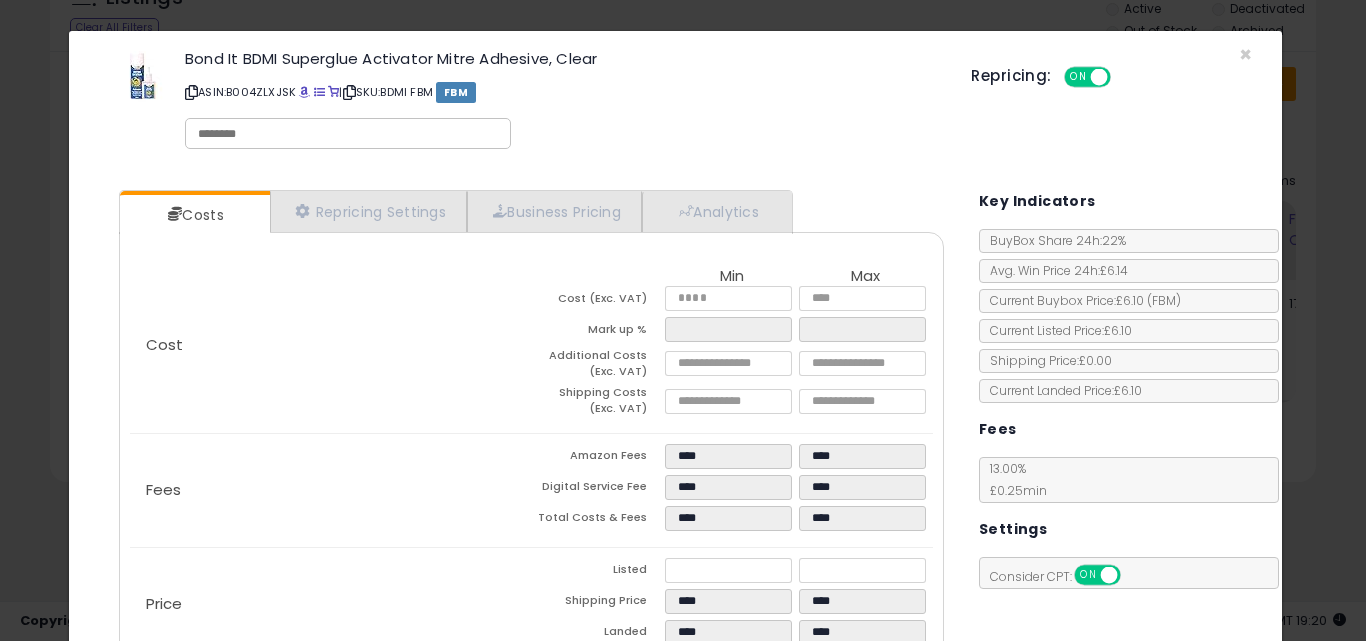 scroll, scrollTop: 277, scrollLeft: 0, axis: vertical 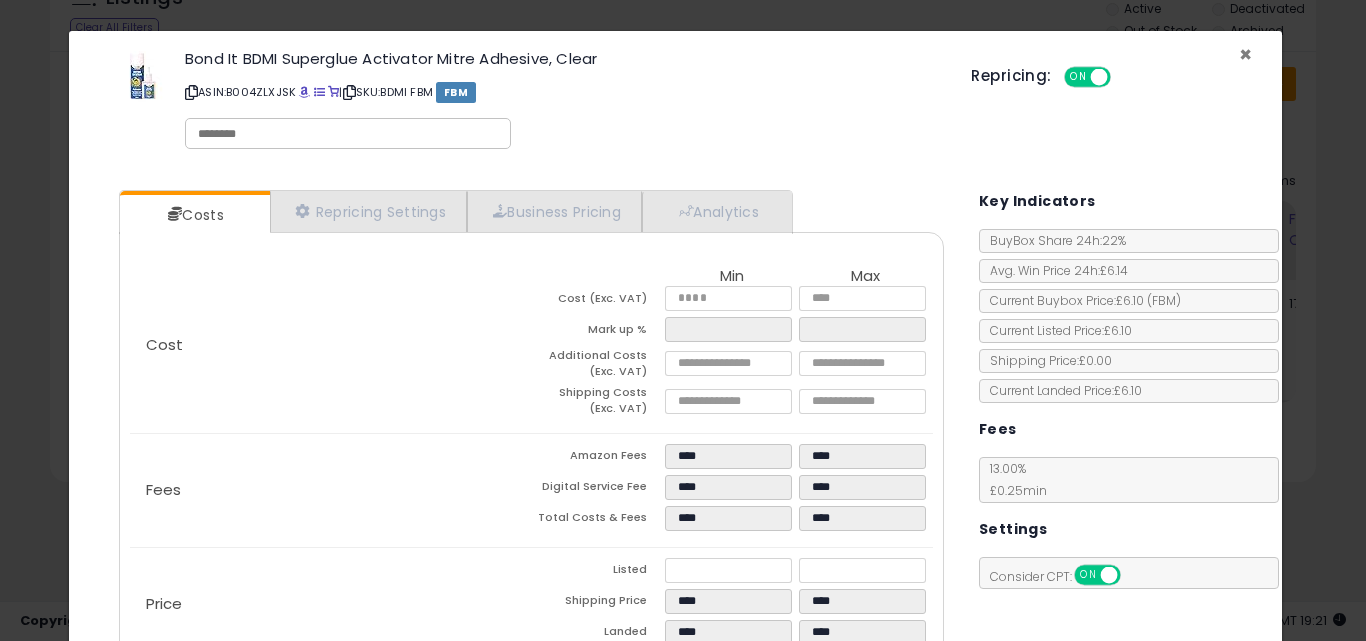 click on "×" at bounding box center (1245, 54) 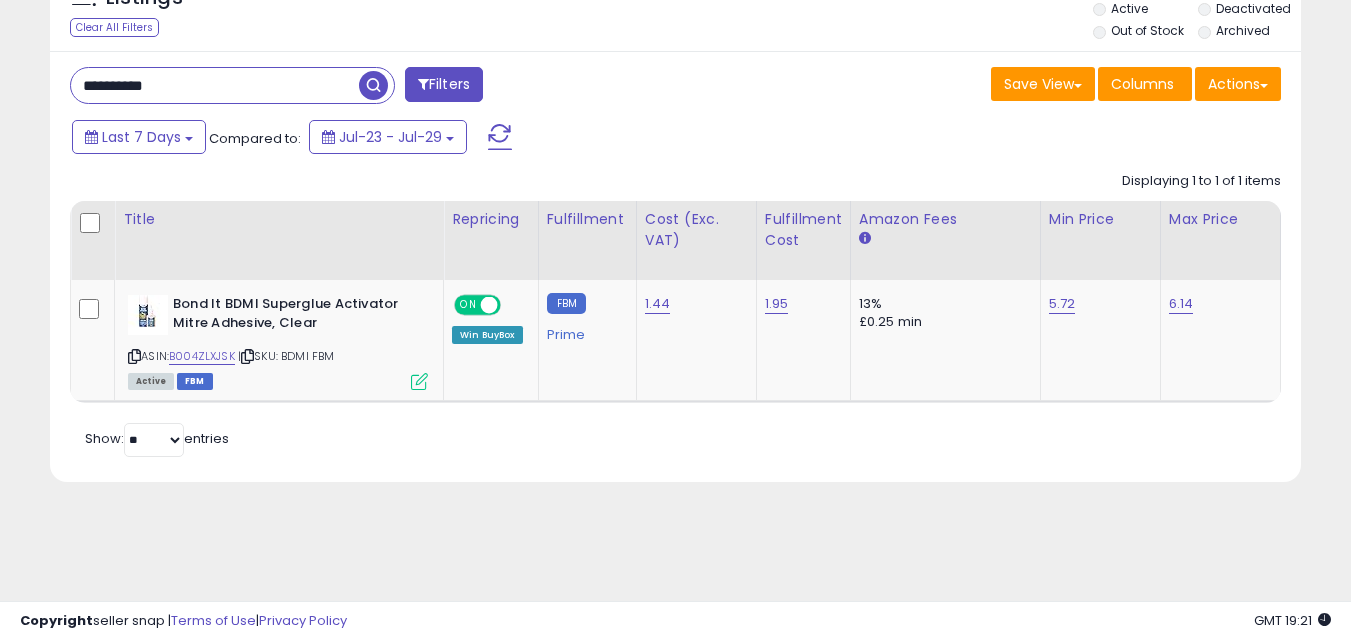 click on "**********" at bounding box center [215, 85] 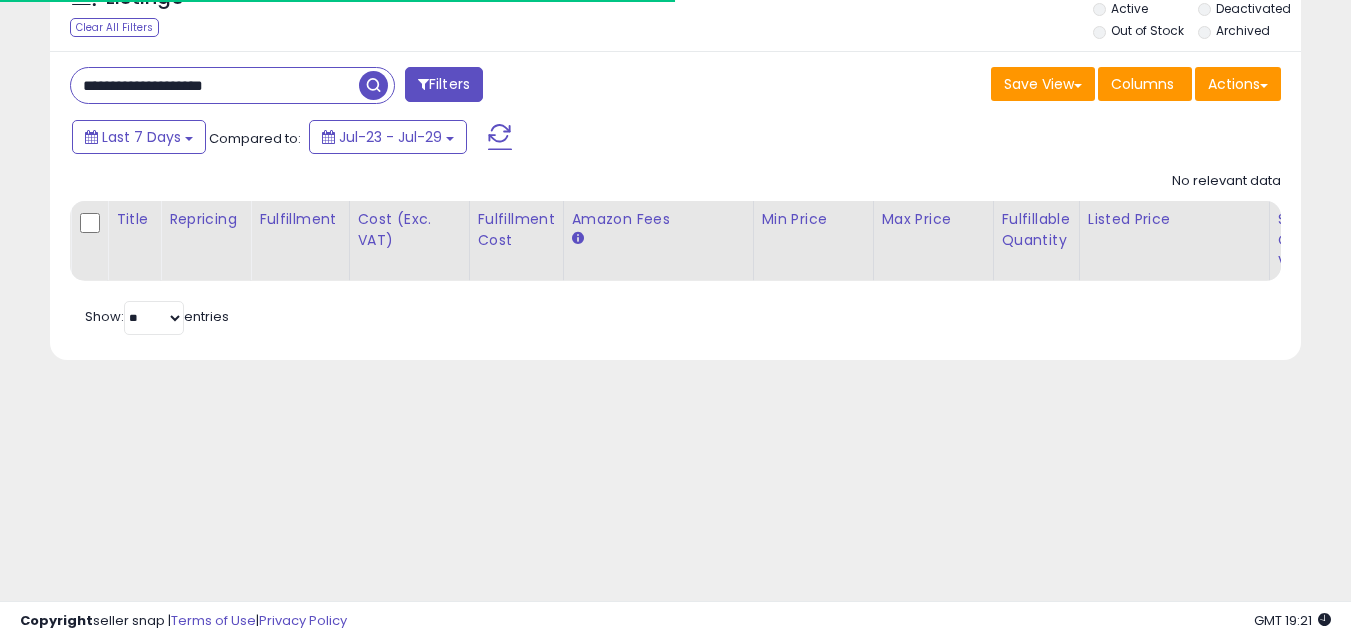click on "**********" at bounding box center (215, 85) 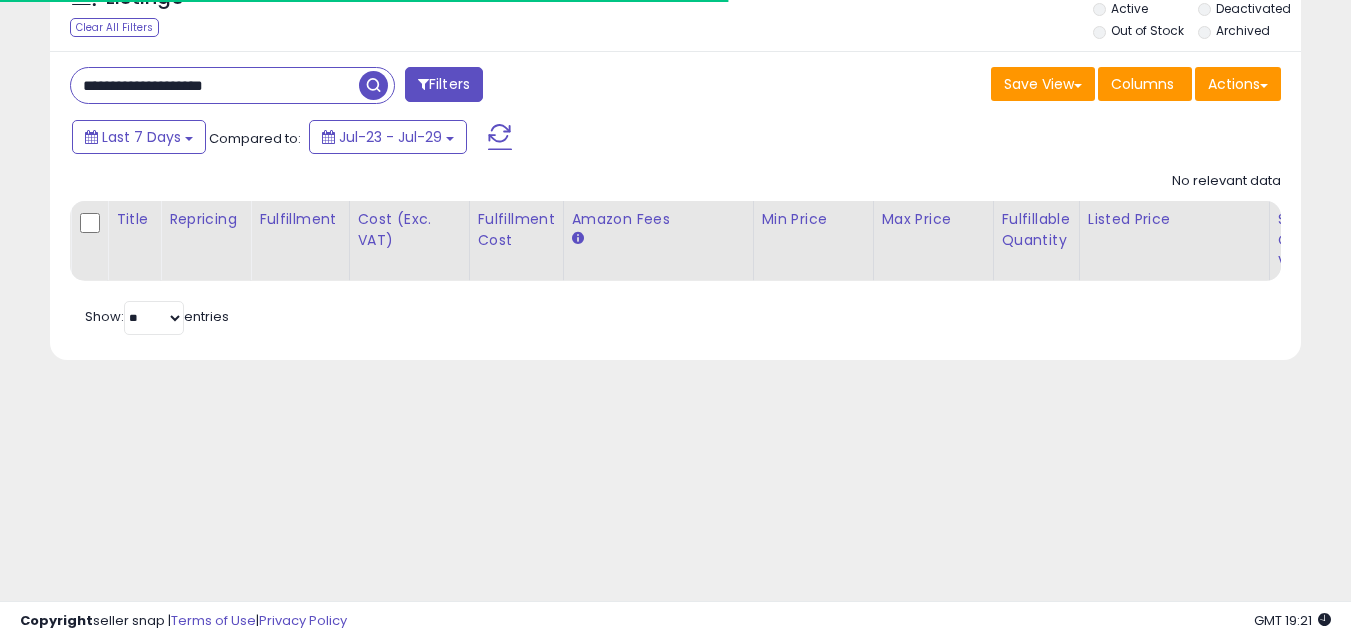 click on "**********" at bounding box center (215, 85) 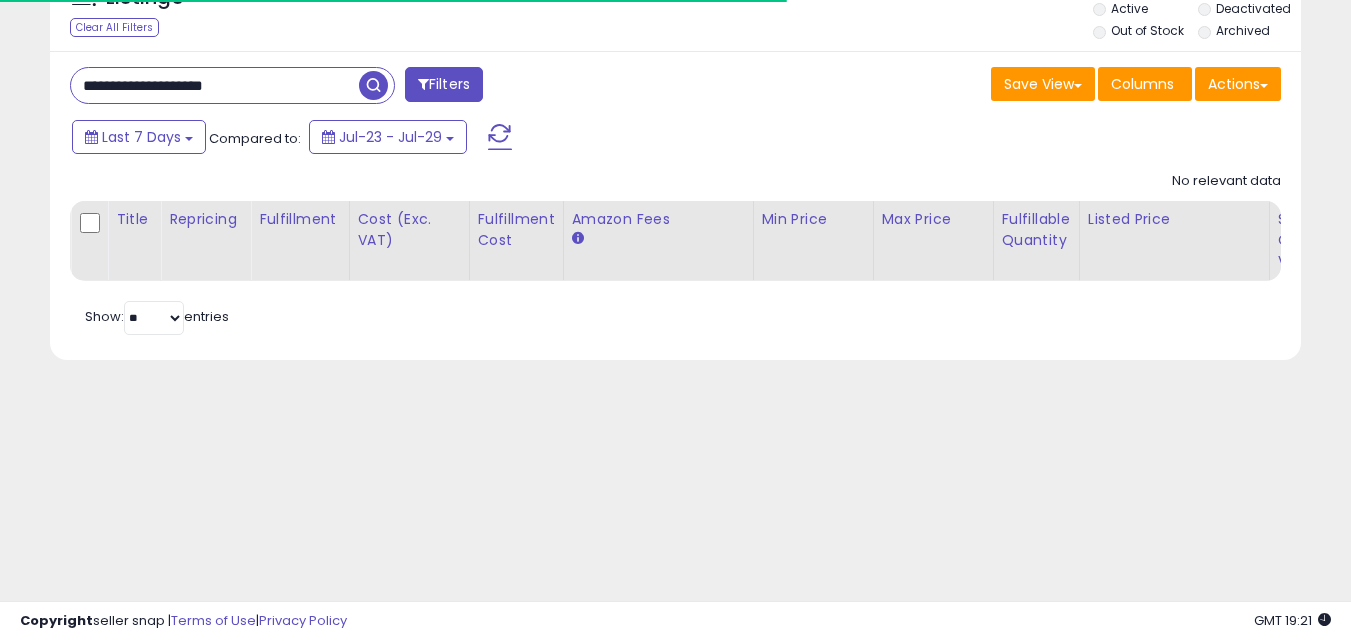 paste 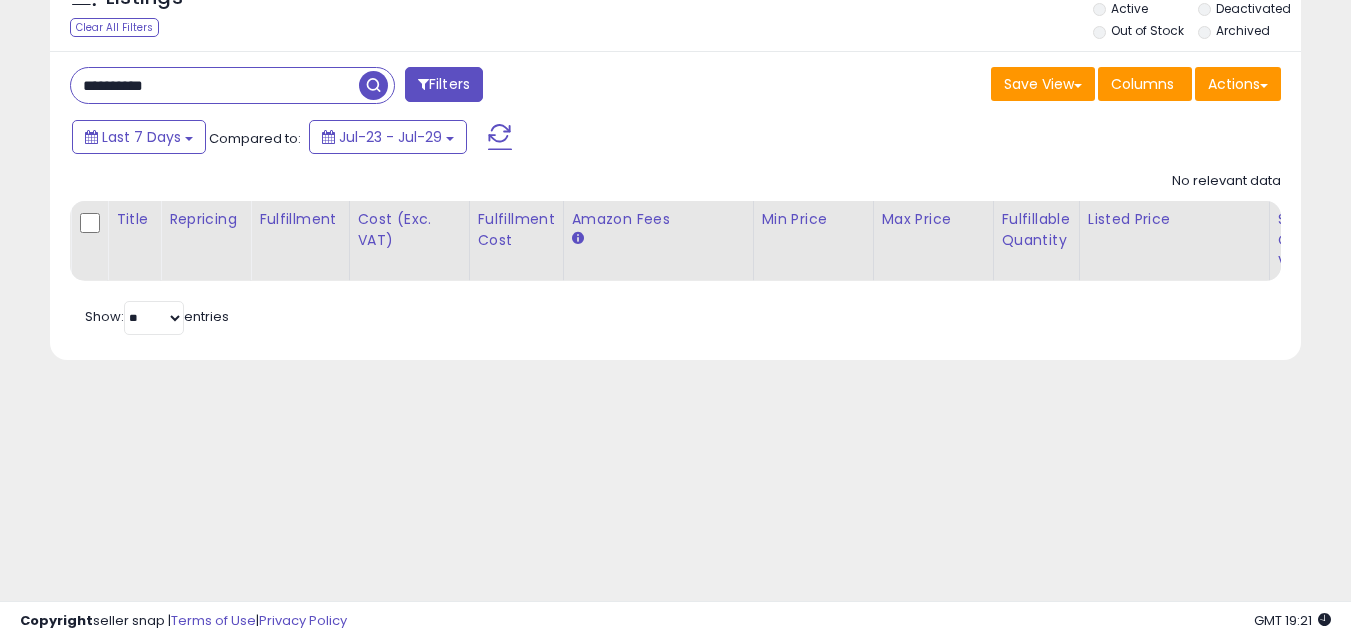type on "**********" 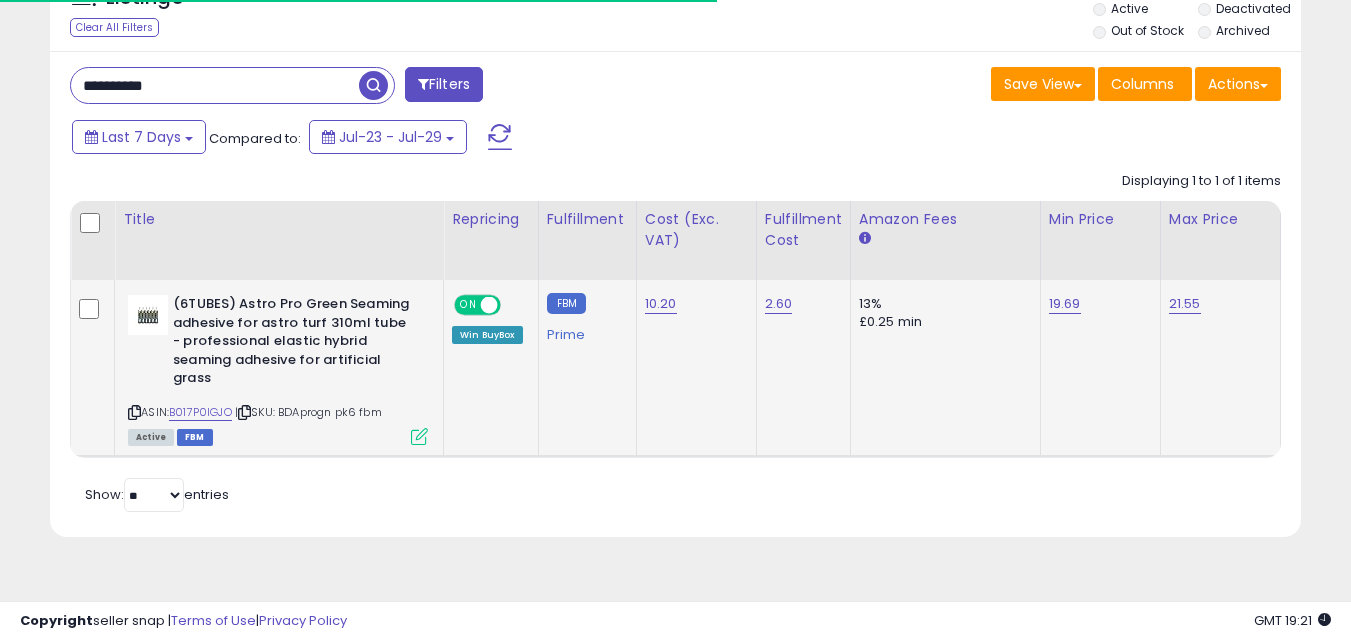 click at bounding box center [419, 436] 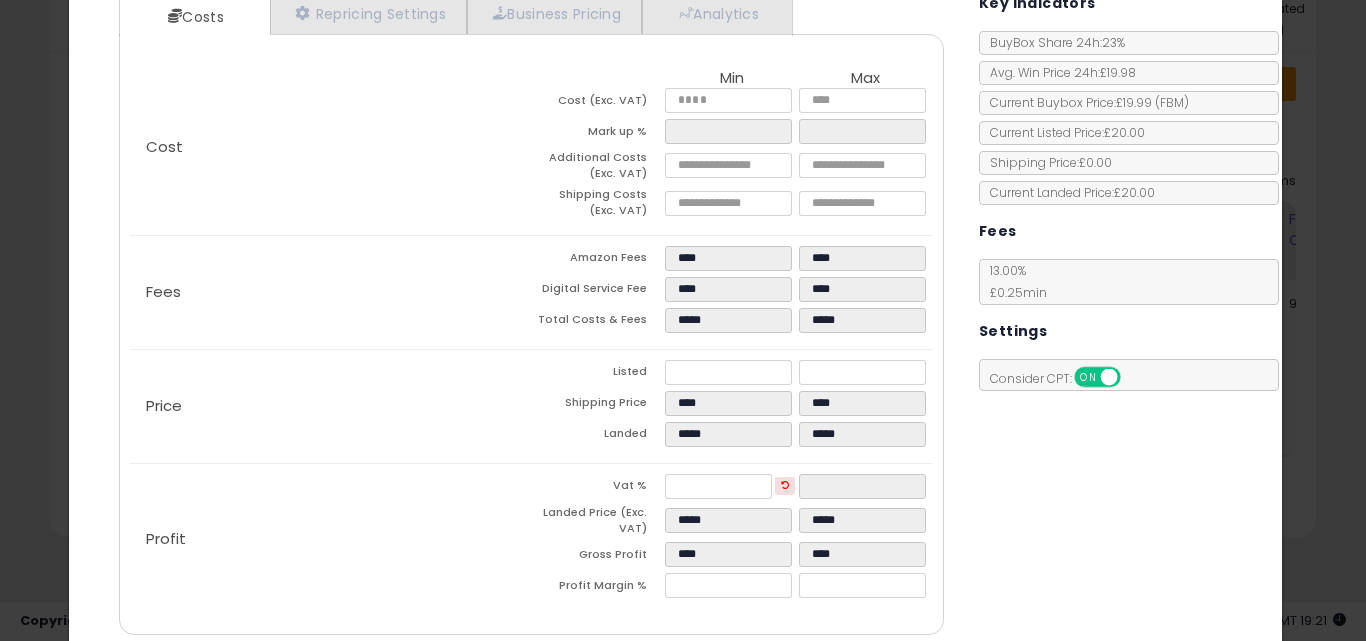 scroll, scrollTop: 292, scrollLeft: 0, axis: vertical 